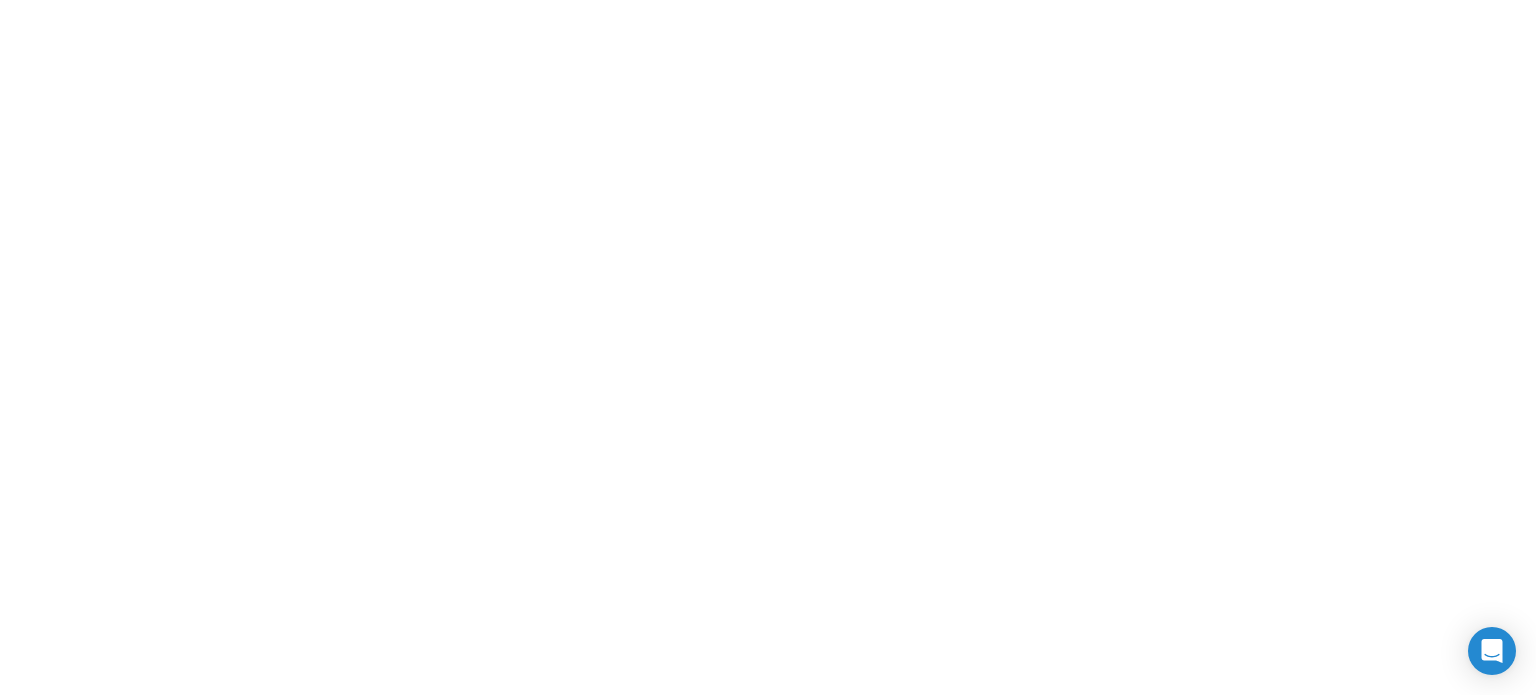 scroll, scrollTop: 0, scrollLeft: 0, axis: both 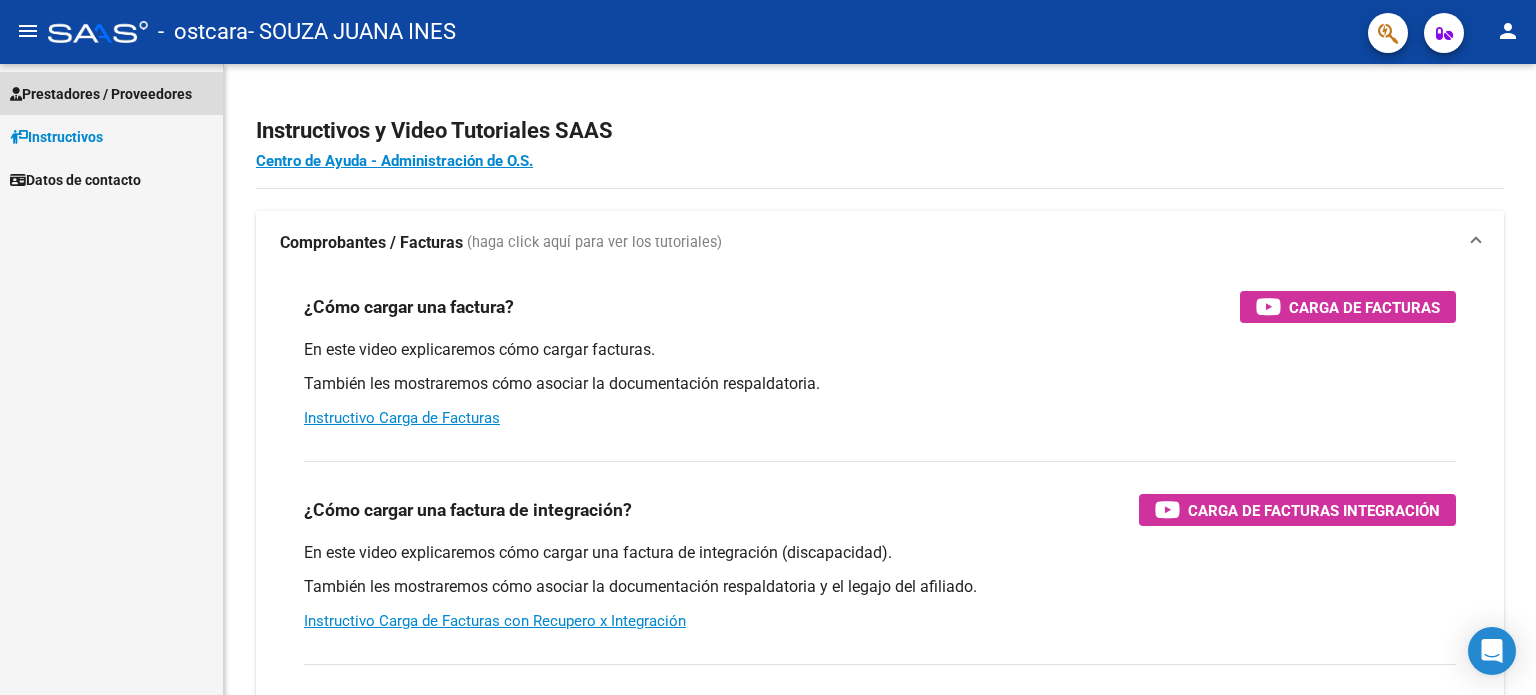 click on "Prestadores / Proveedores" at bounding box center [101, 94] 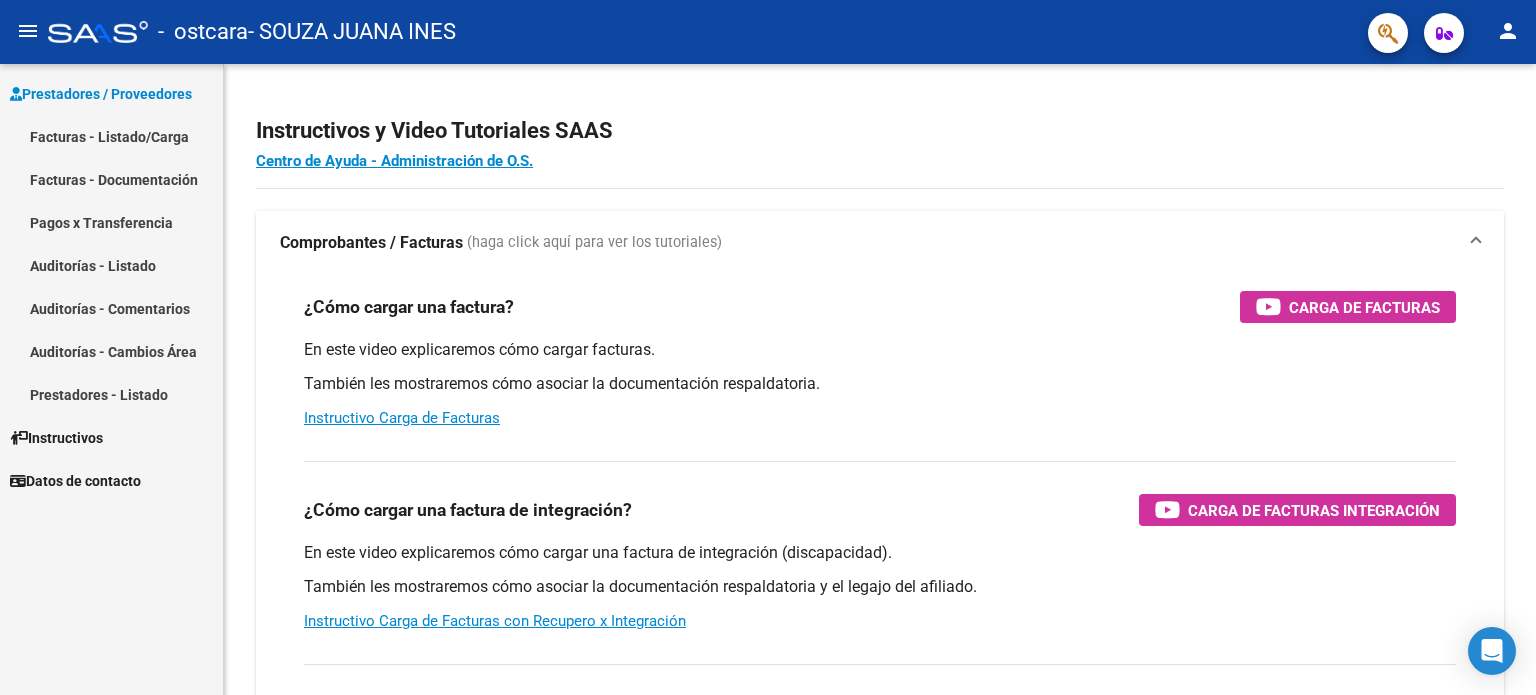 click on "Facturas - Listado/Carga" at bounding box center (111, 136) 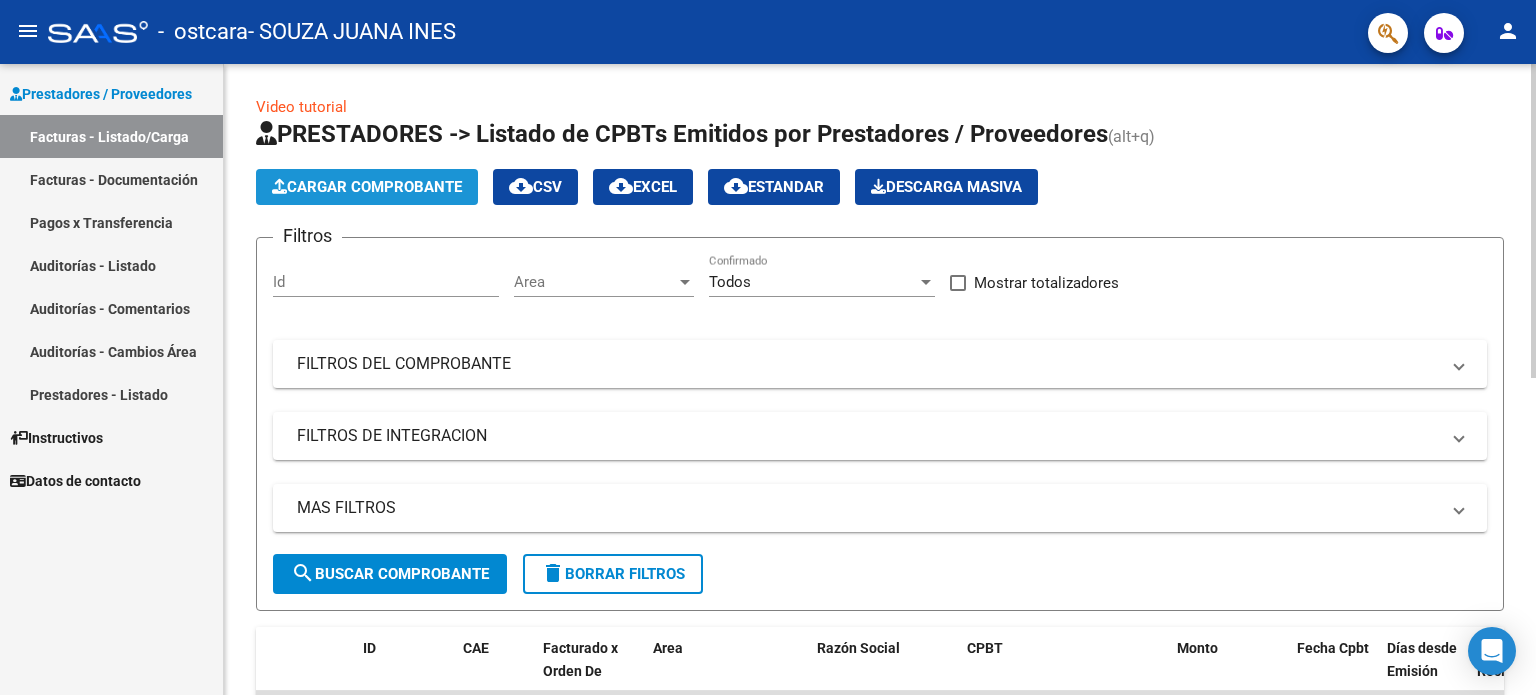 click on "Cargar Comprobante" 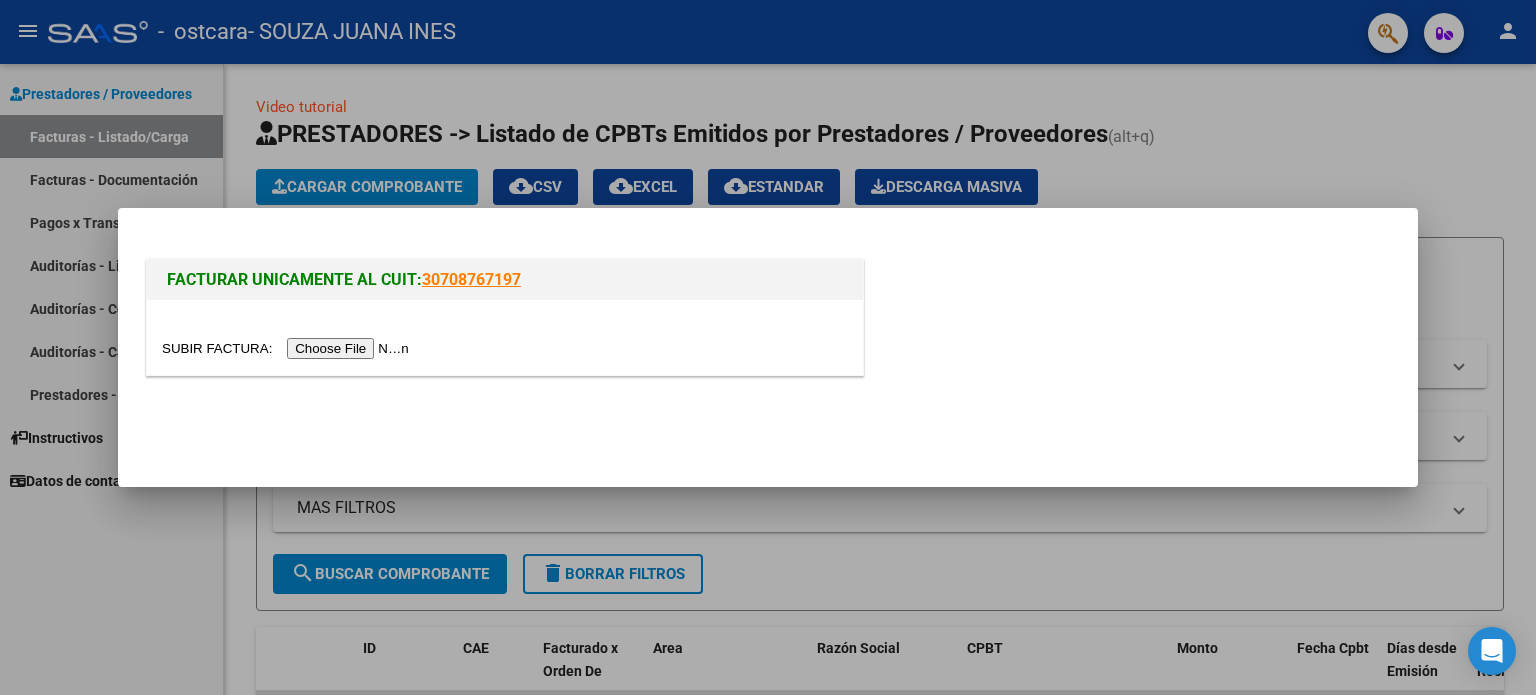 click at bounding box center (288, 348) 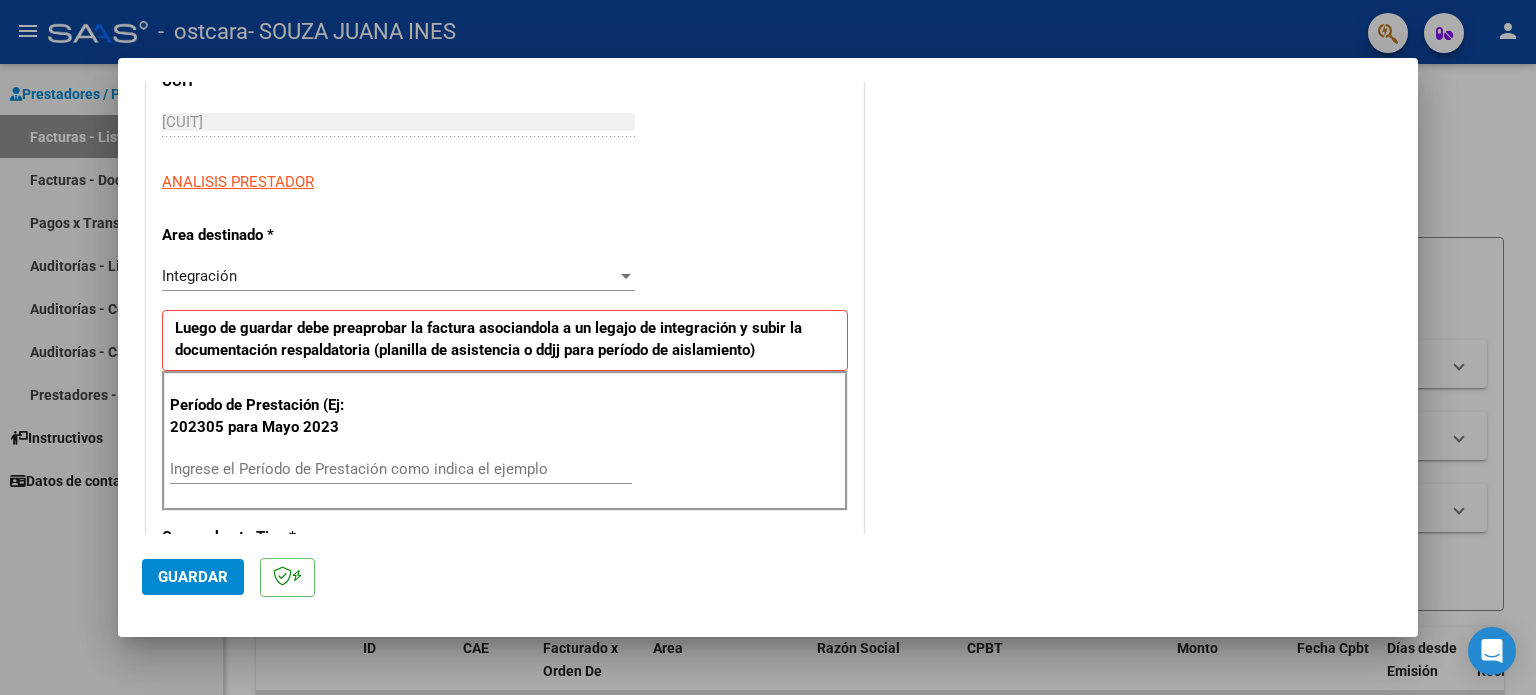 scroll, scrollTop: 373, scrollLeft: 0, axis: vertical 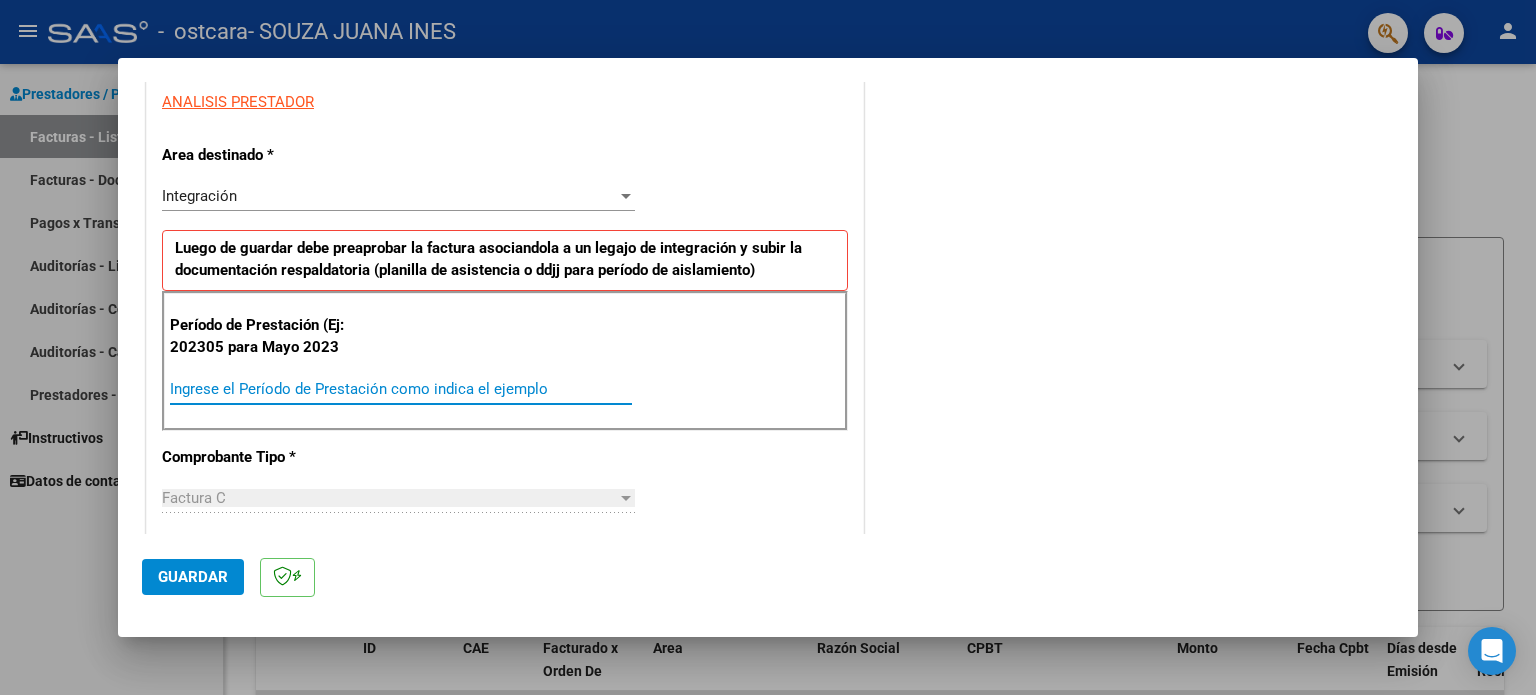 click on "Ingrese el Período de Prestación como indica el ejemplo" at bounding box center (401, 389) 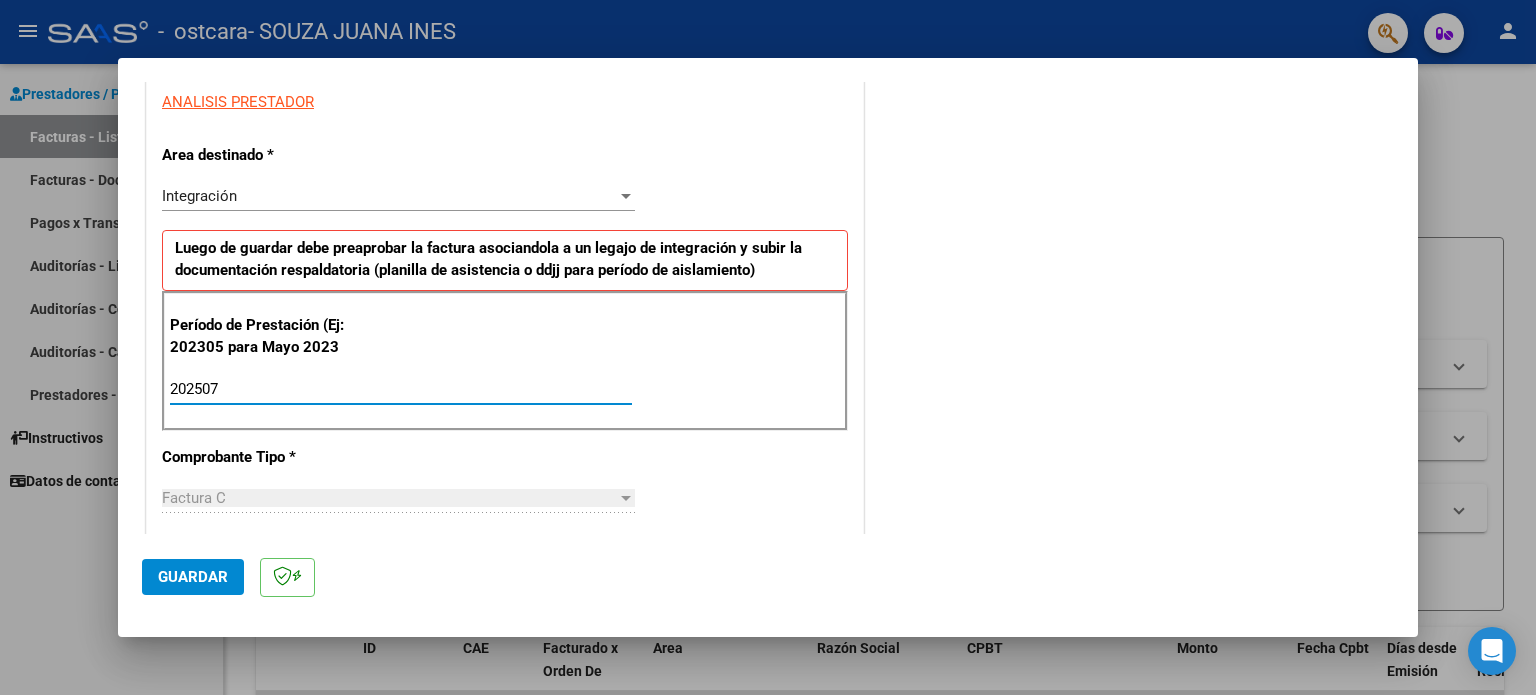 type on "202507" 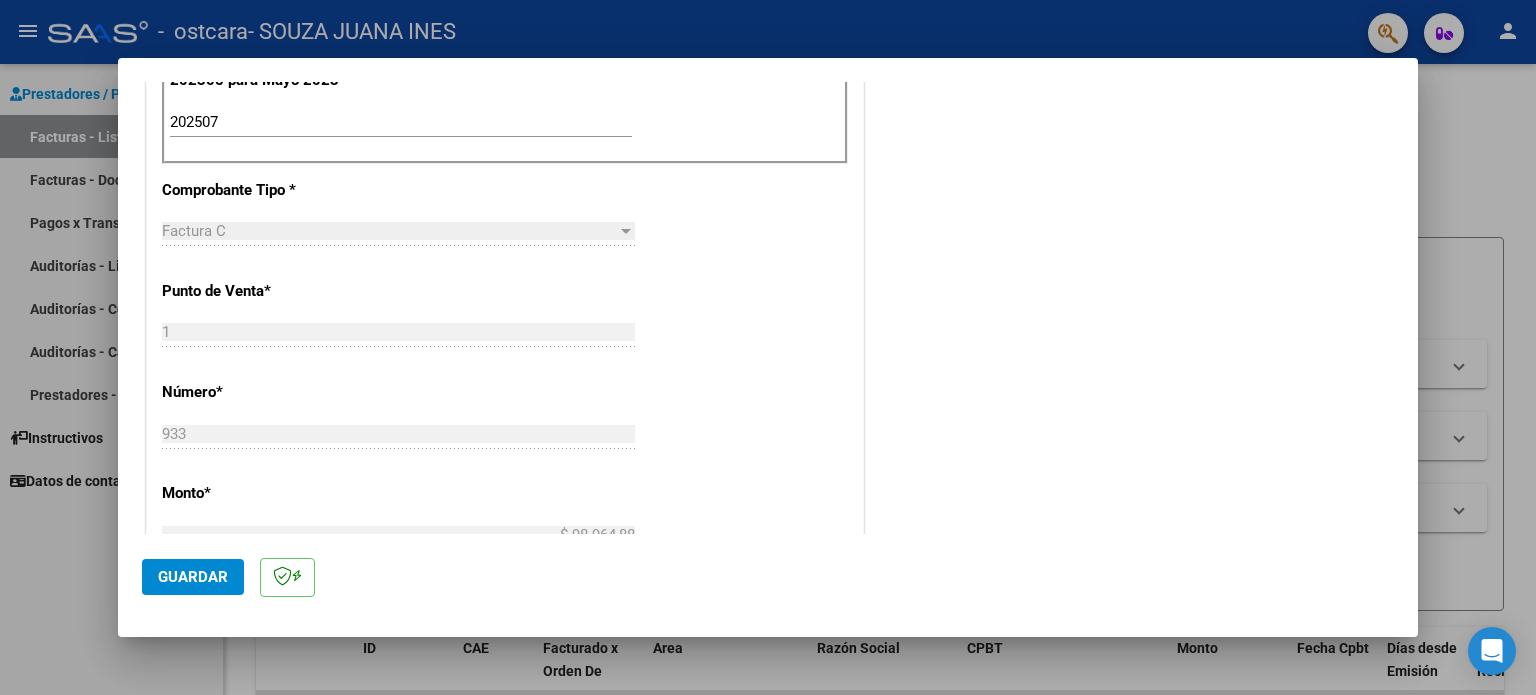 scroll, scrollTop: 666, scrollLeft: 0, axis: vertical 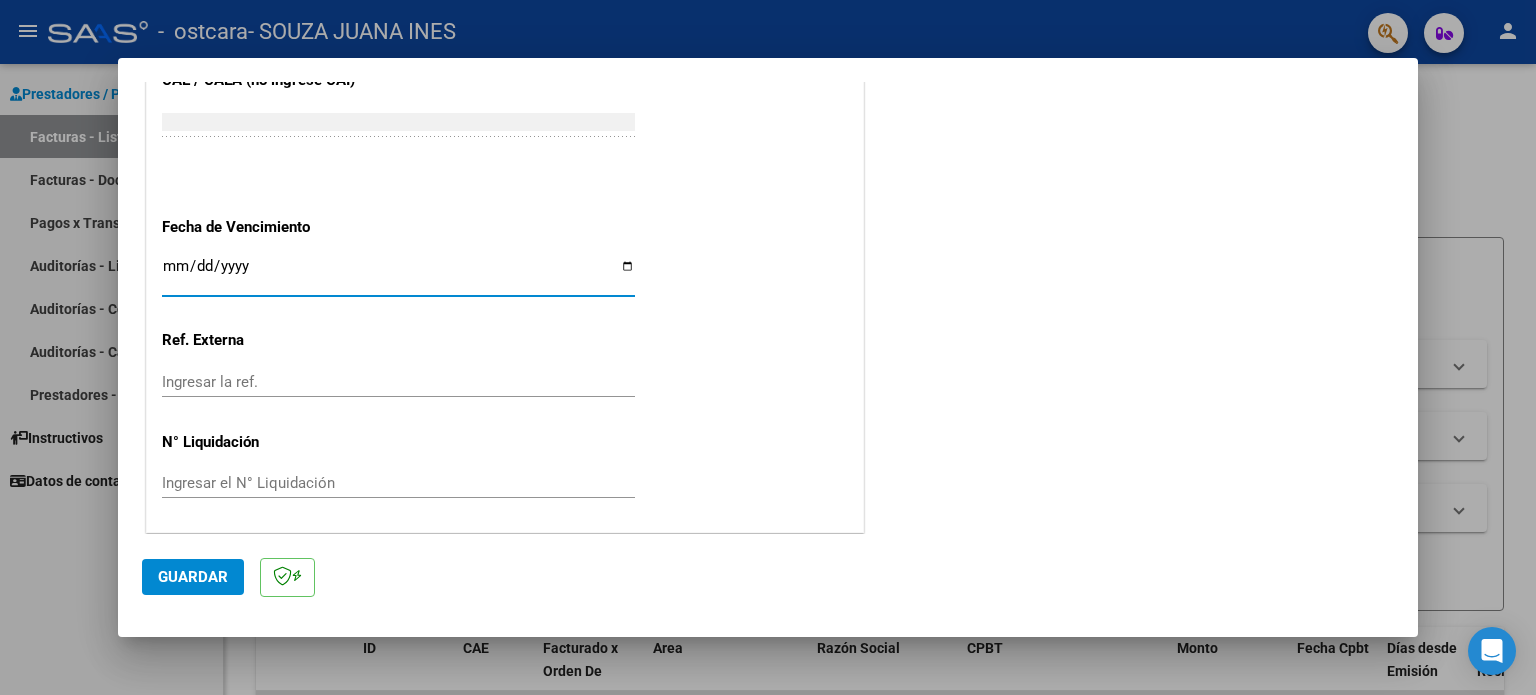 click on "Ingresar la fecha" at bounding box center [398, 274] 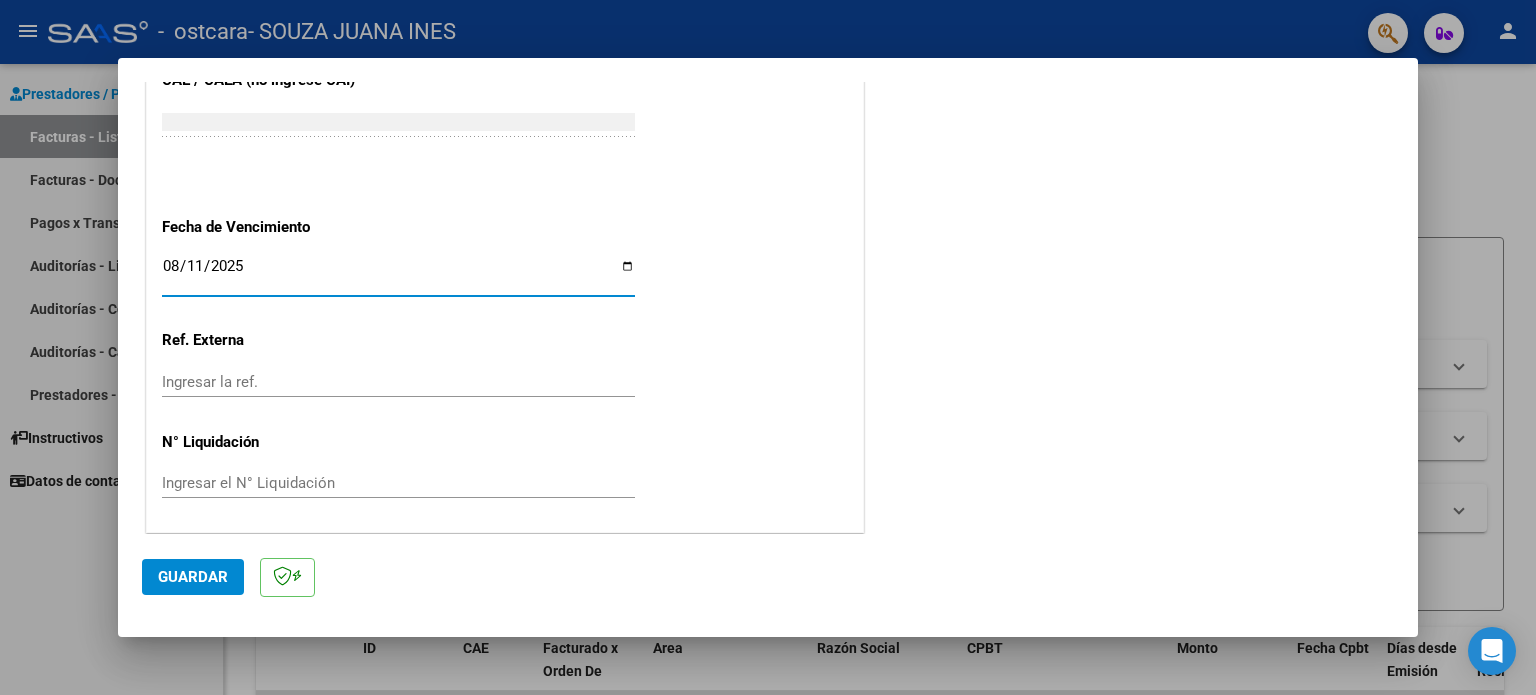 type on "2025-08-11" 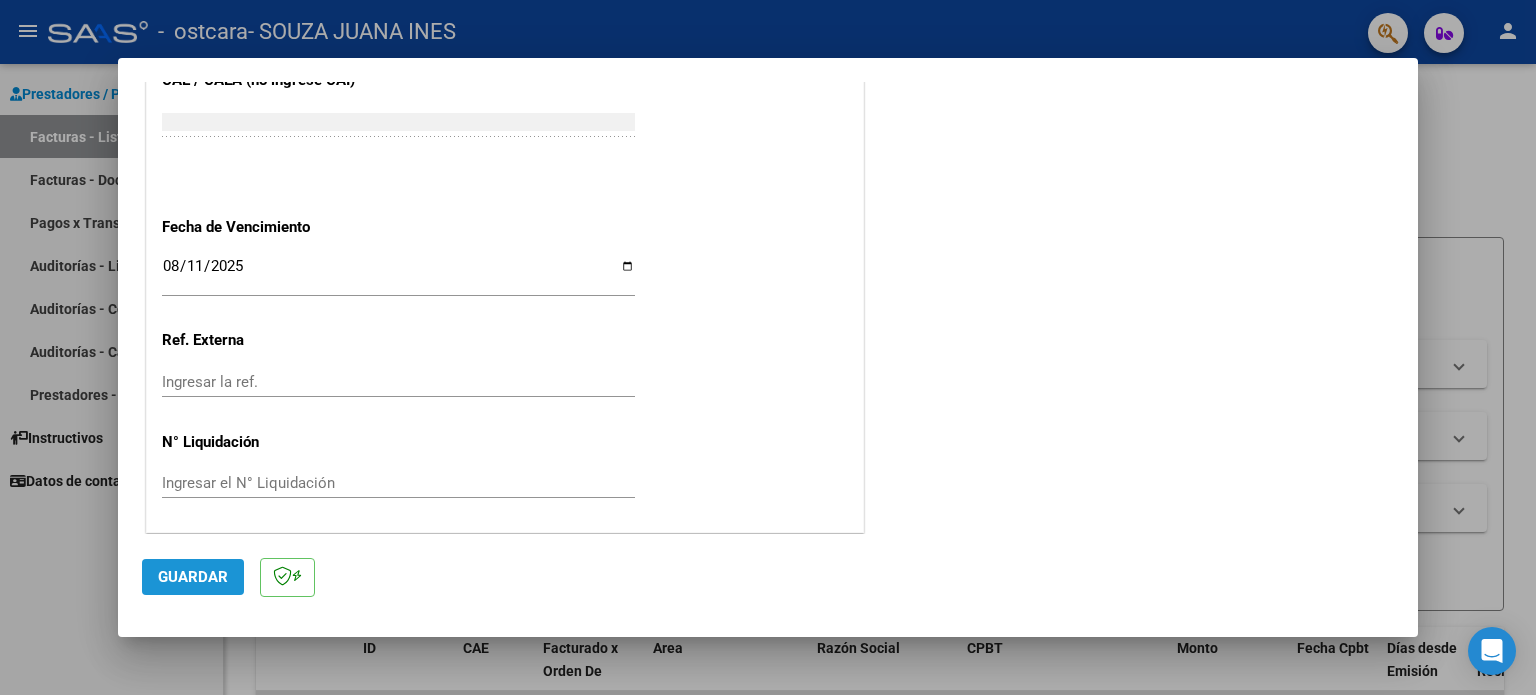 click on "Guardar" 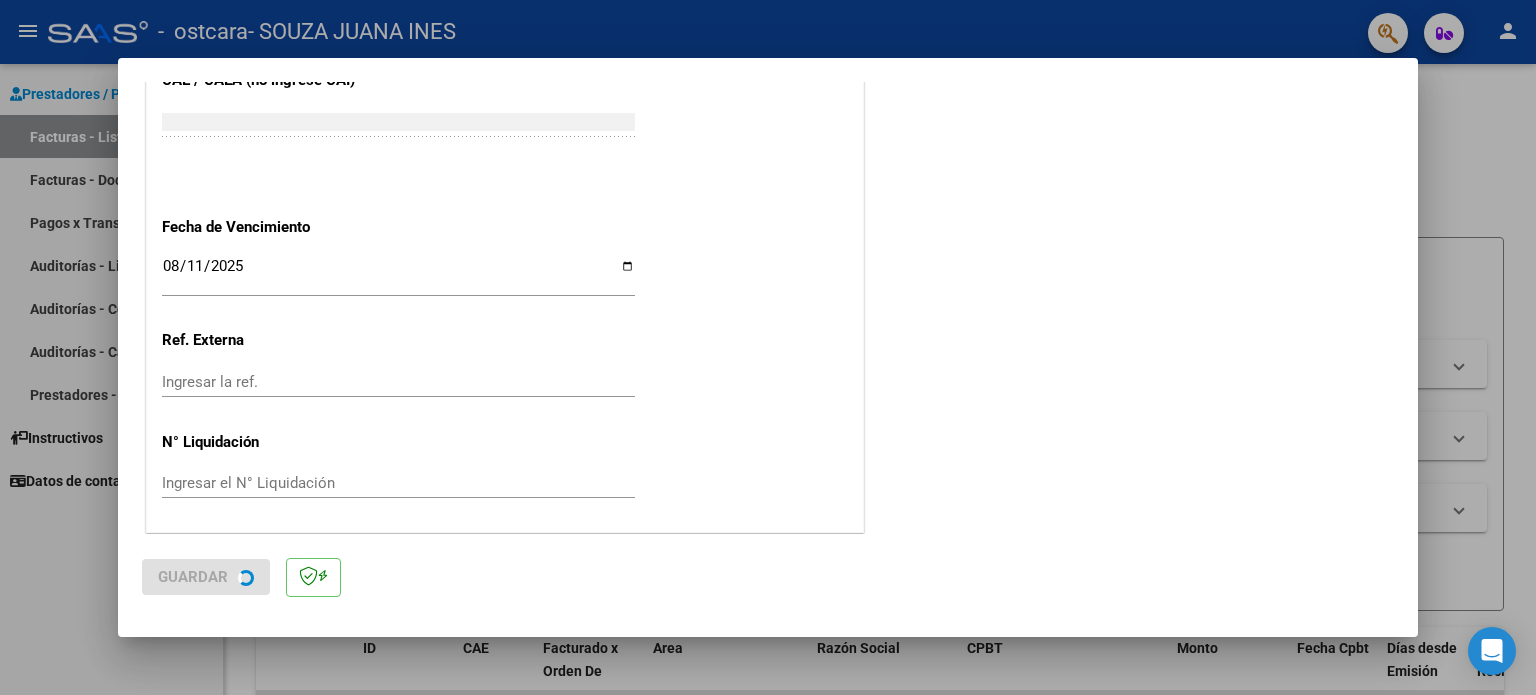 scroll, scrollTop: 0, scrollLeft: 0, axis: both 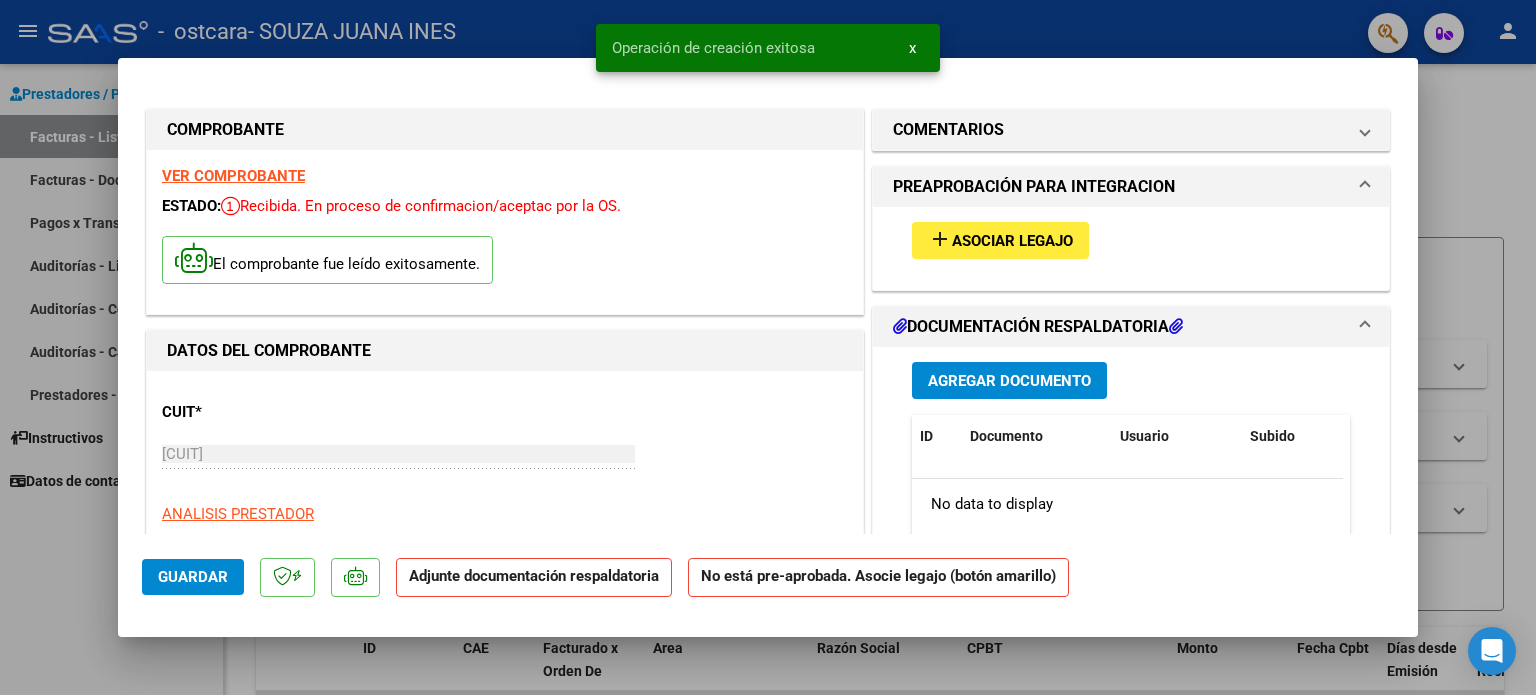 click on "add Asociar Legajo" at bounding box center [1000, 240] 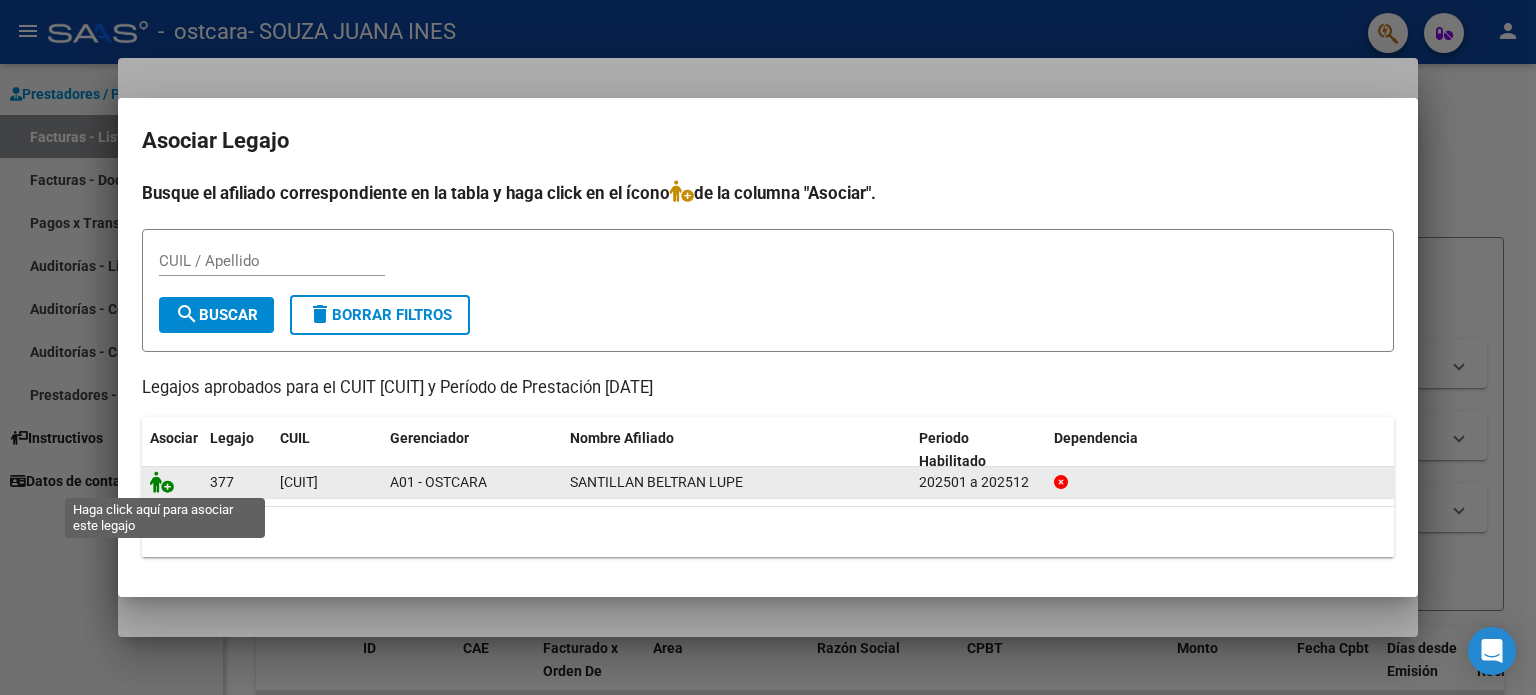 click 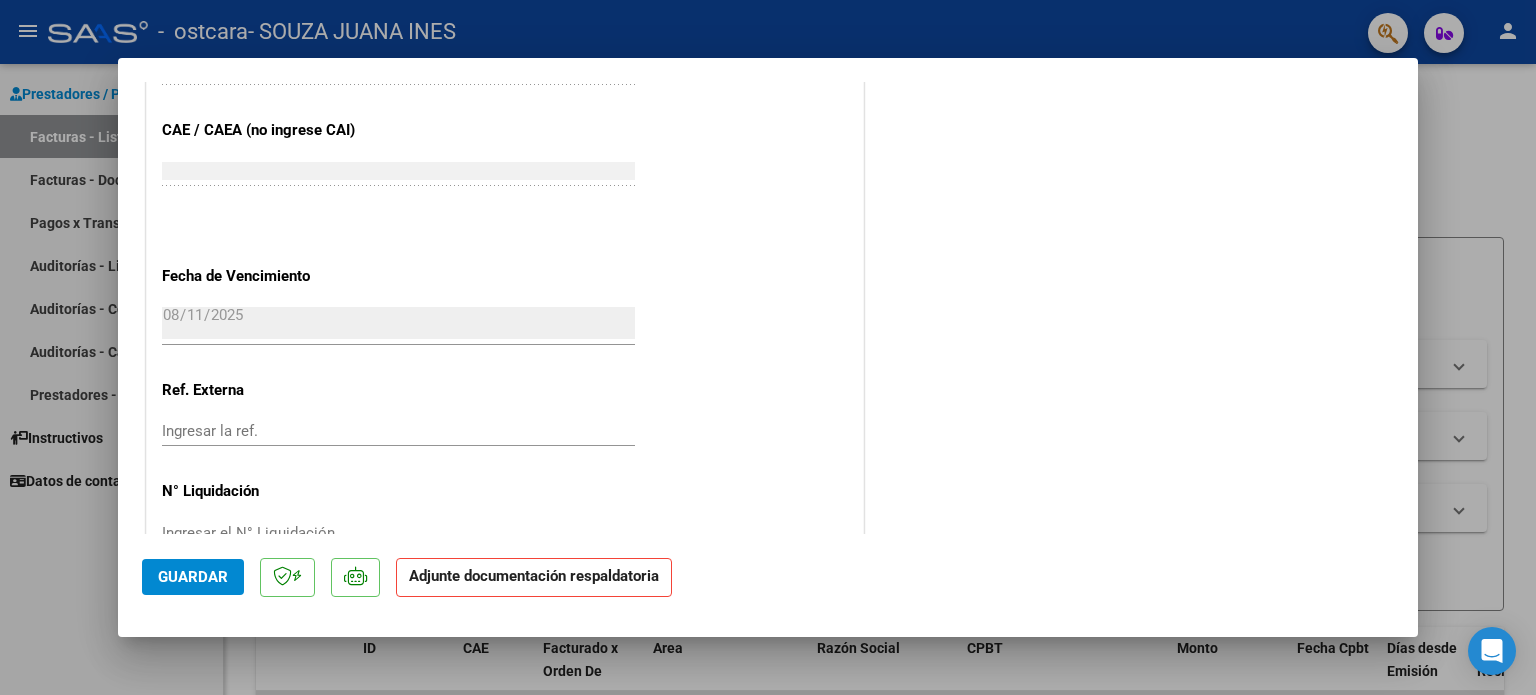 scroll, scrollTop: 1336, scrollLeft: 0, axis: vertical 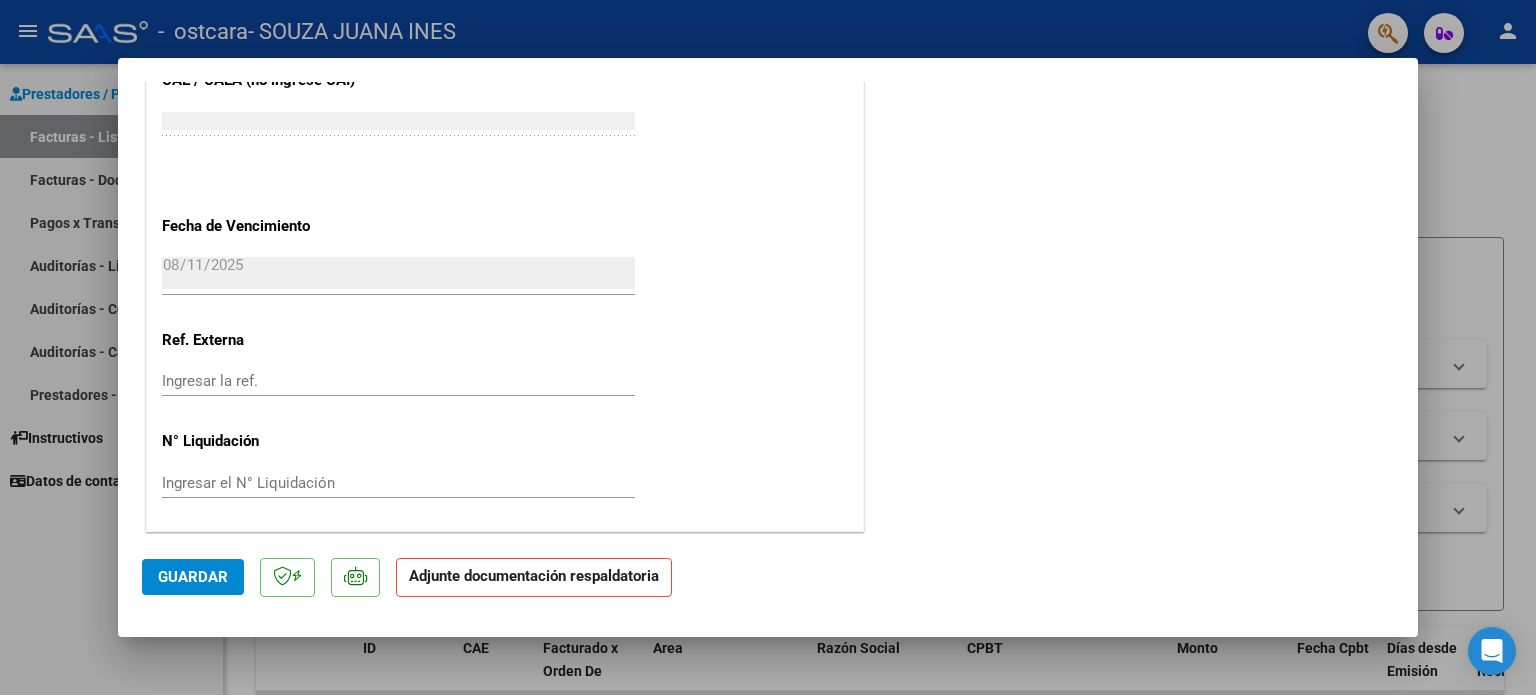 click on "Adjunte documentación respaldatoria" 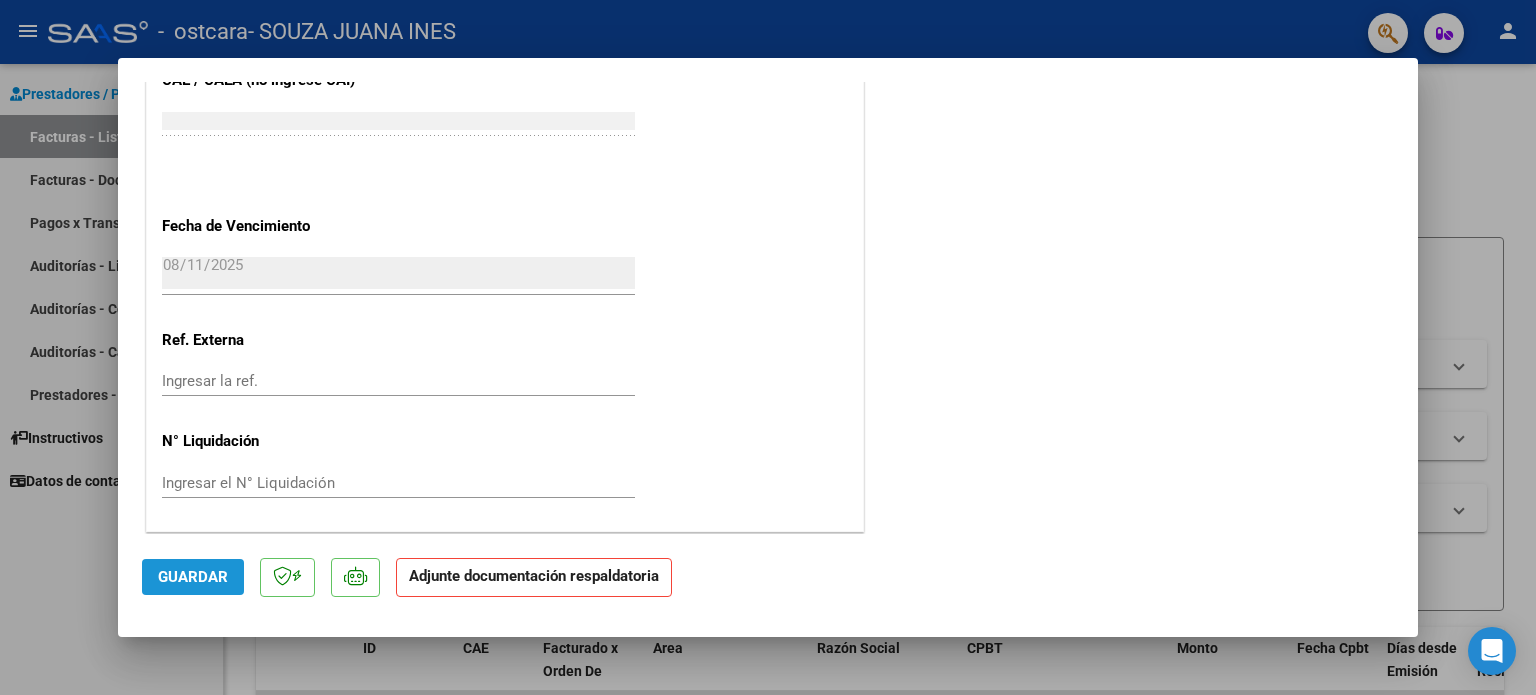 click on "Guardar" 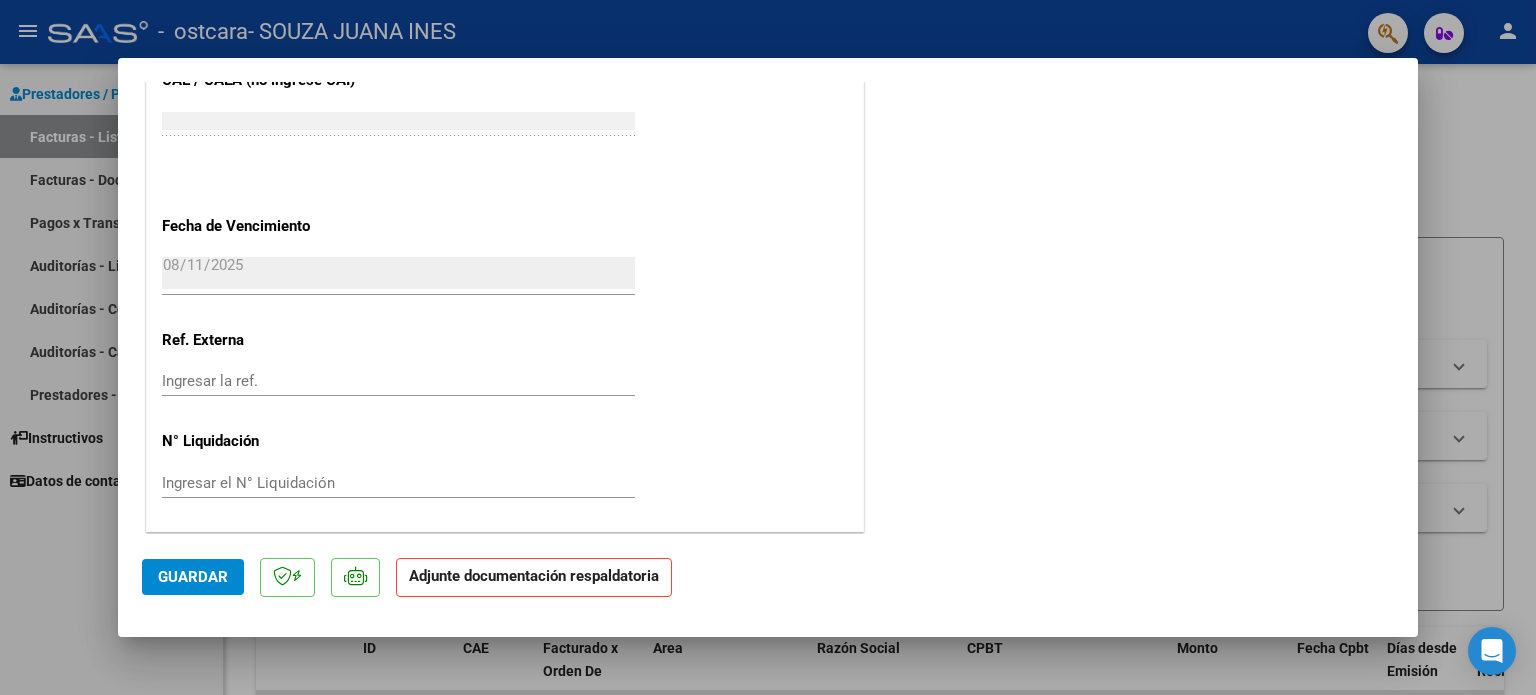 click at bounding box center (768, 347) 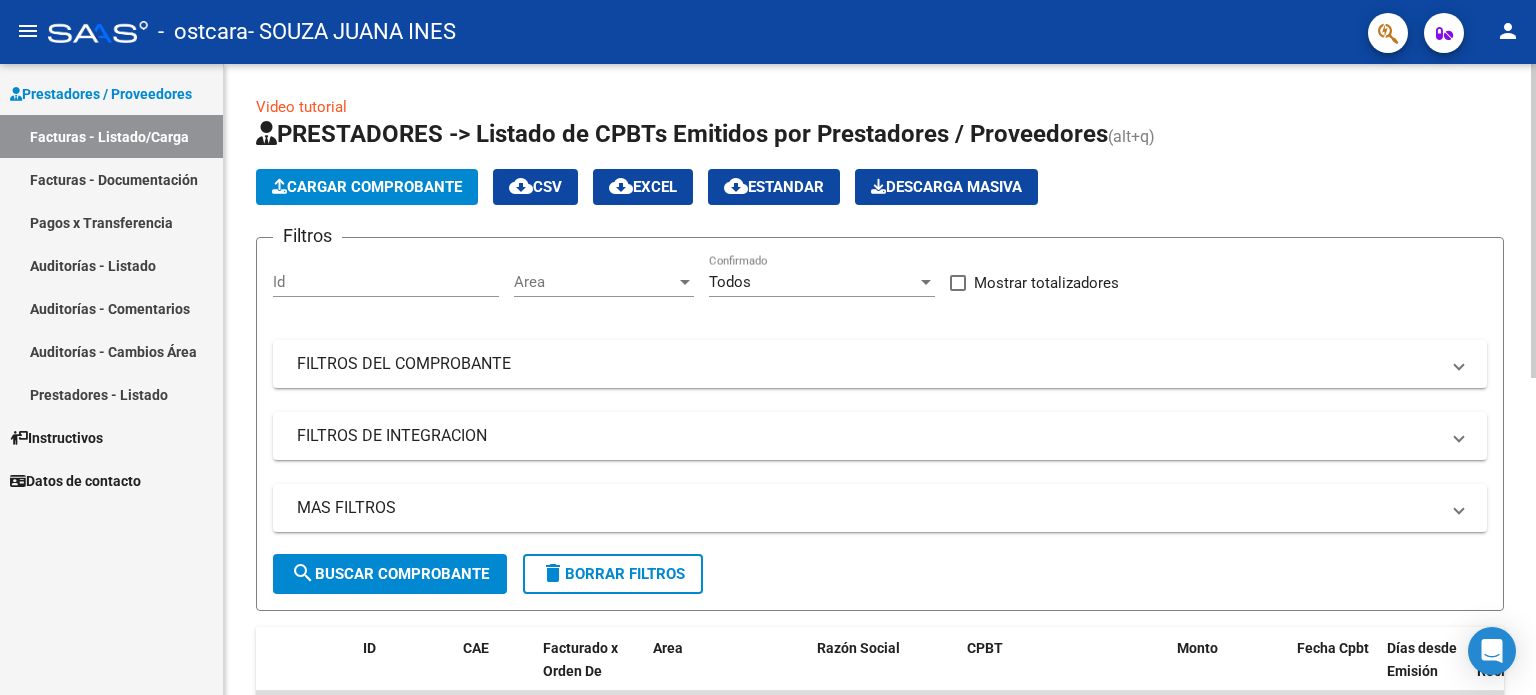 scroll, scrollTop: 631, scrollLeft: 0, axis: vertical 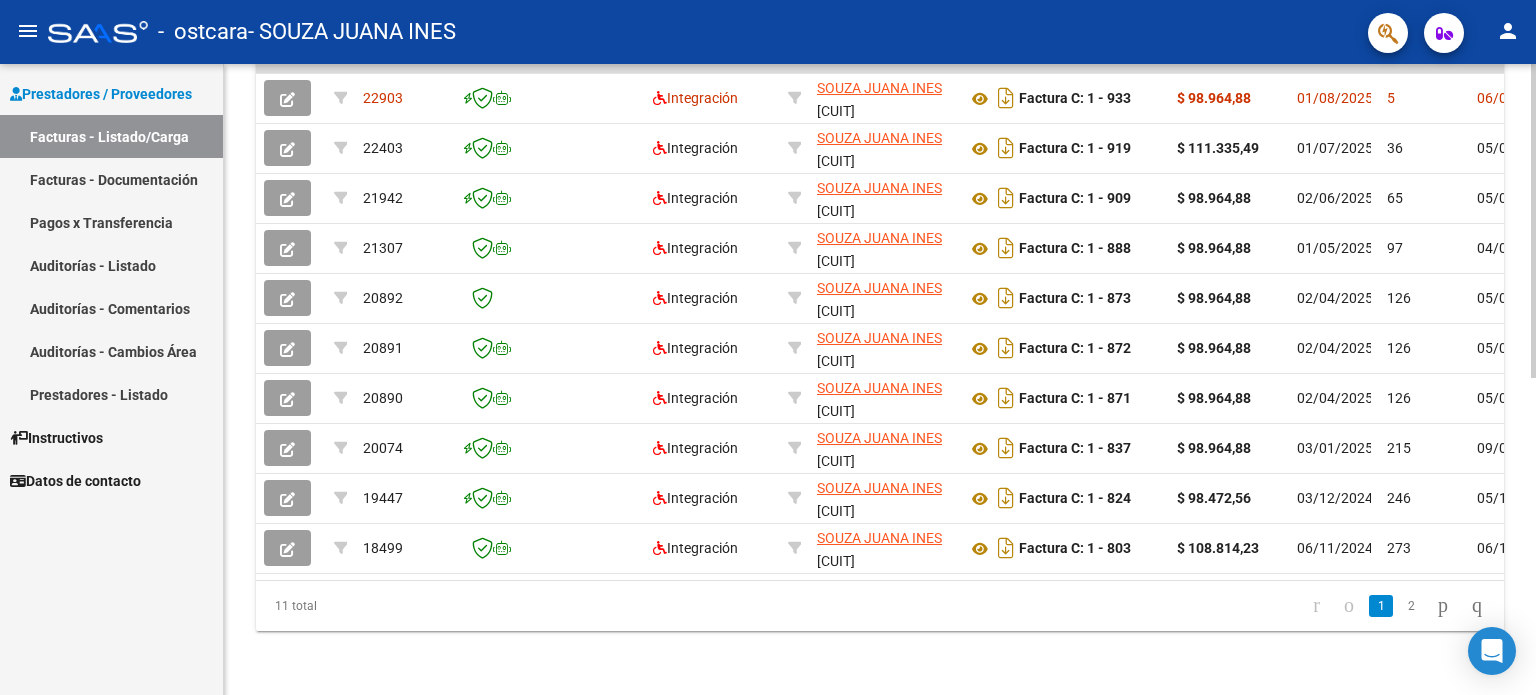 click 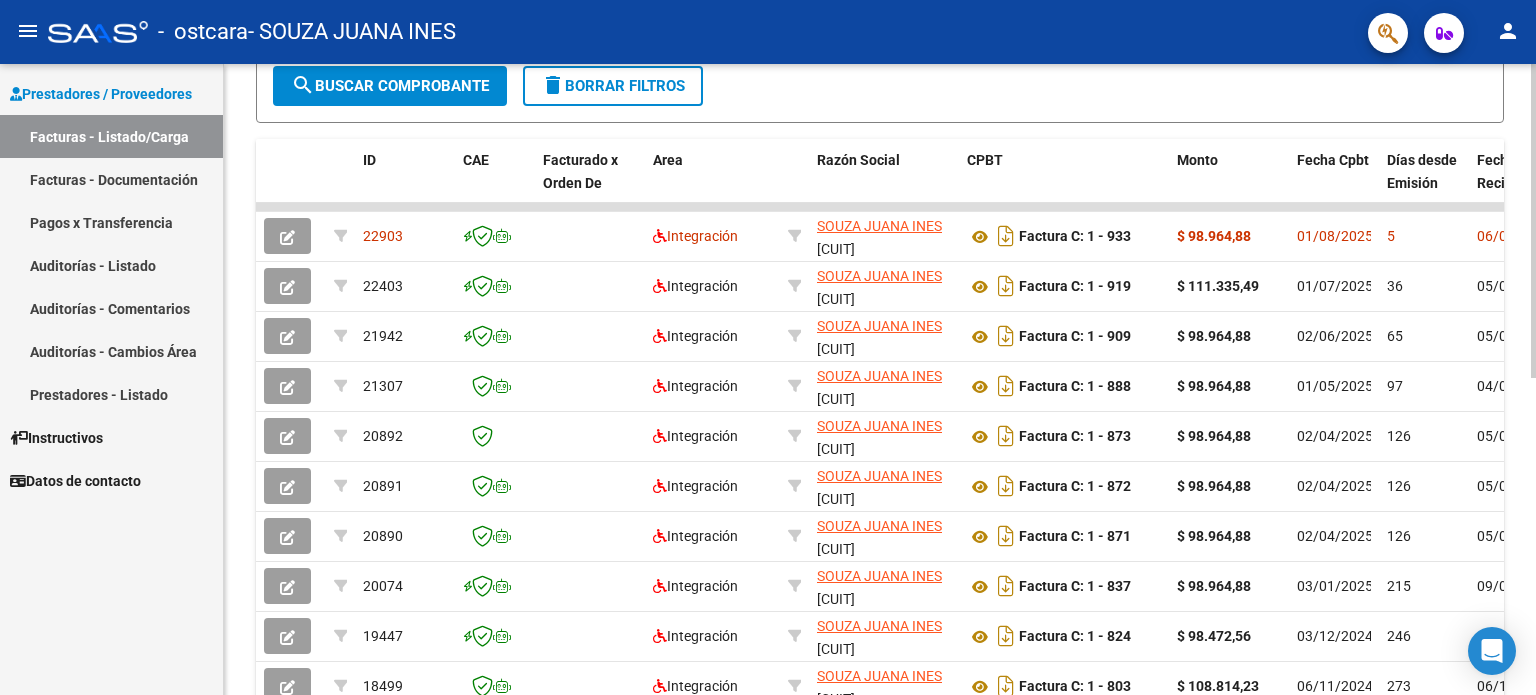 click 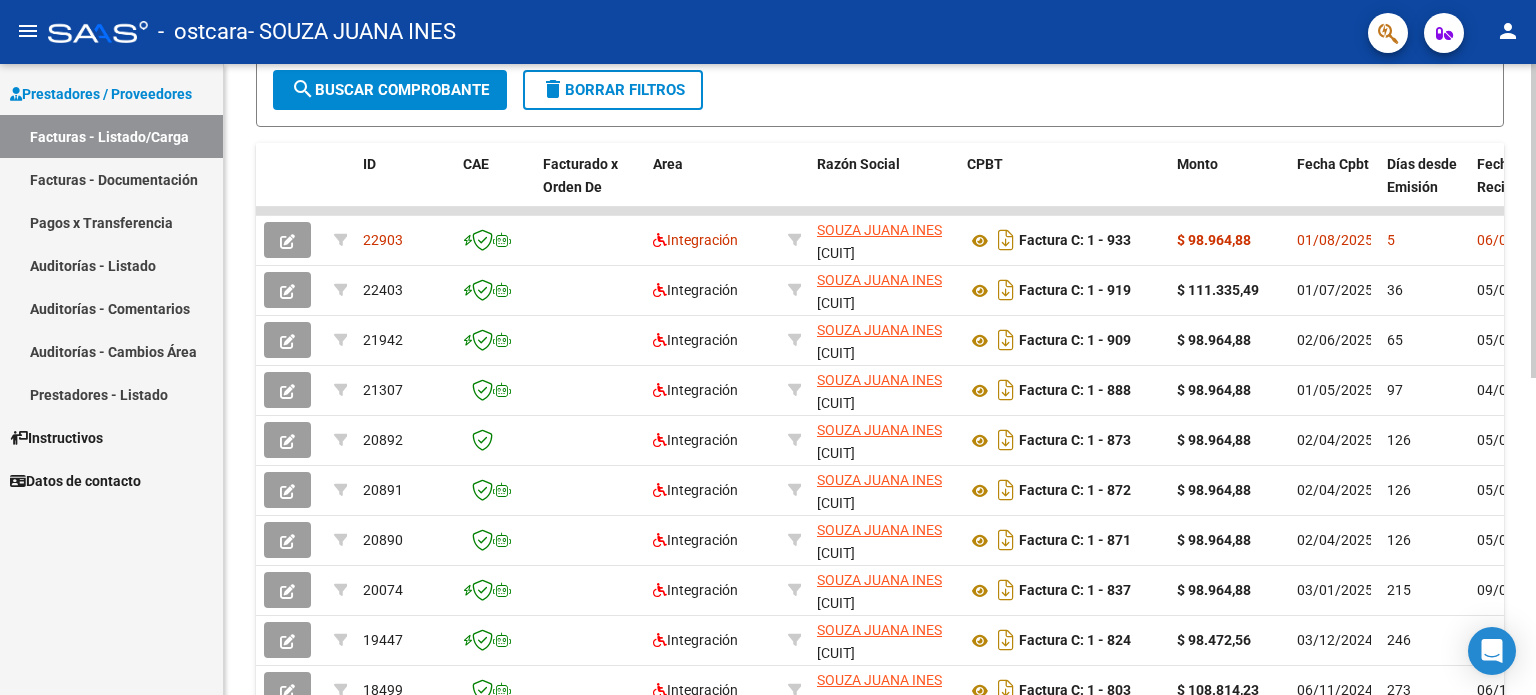 scroll, scrollTop: 638, scrollLeft: 0, axis: vertical 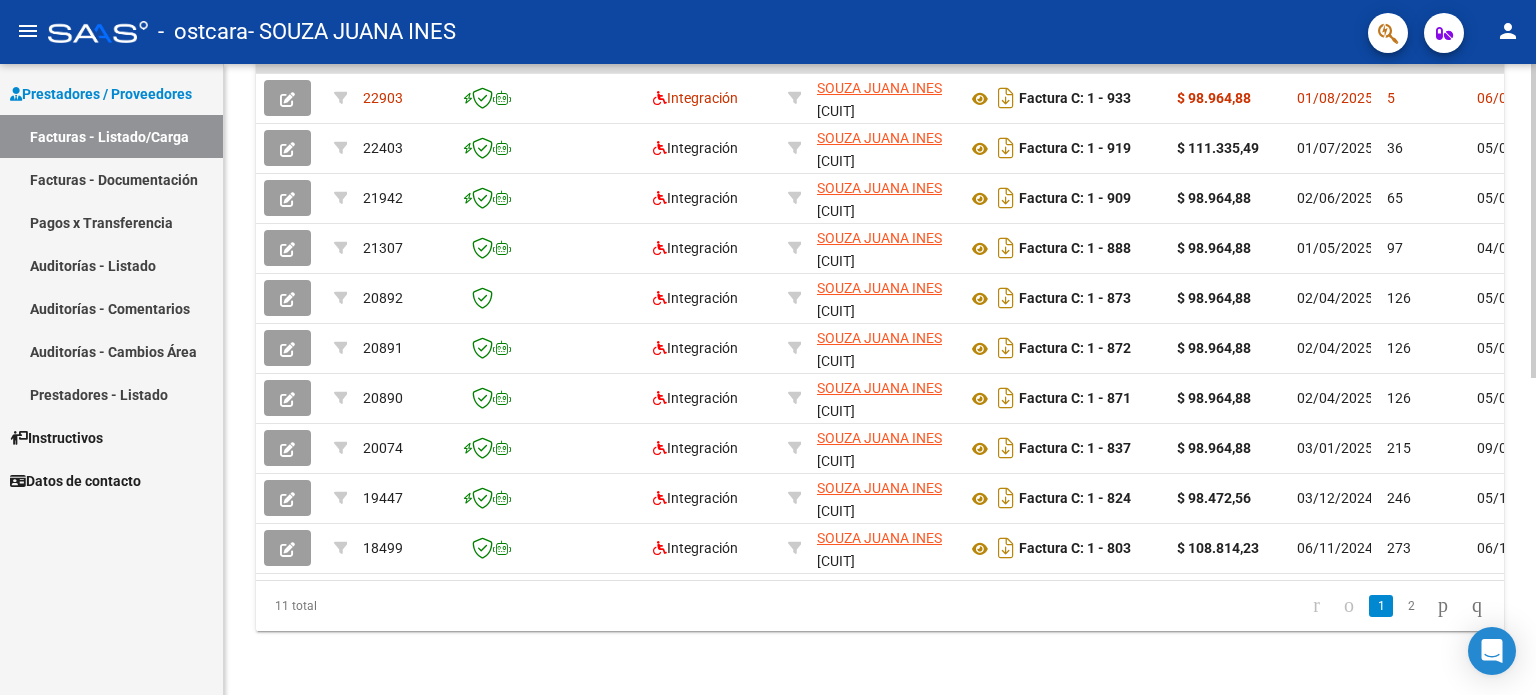 click 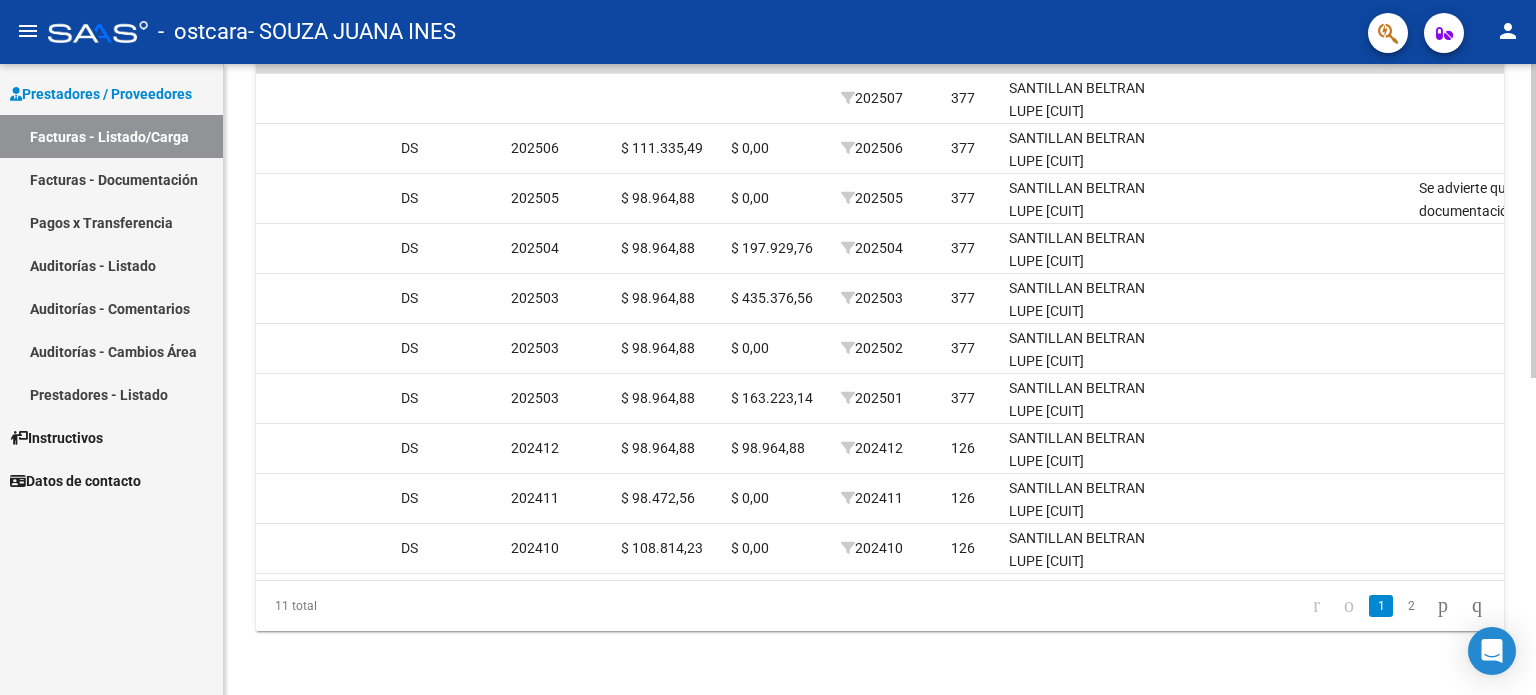 scroll, scrollTop: 0, scrollLeft: 1979, axis: horizontal 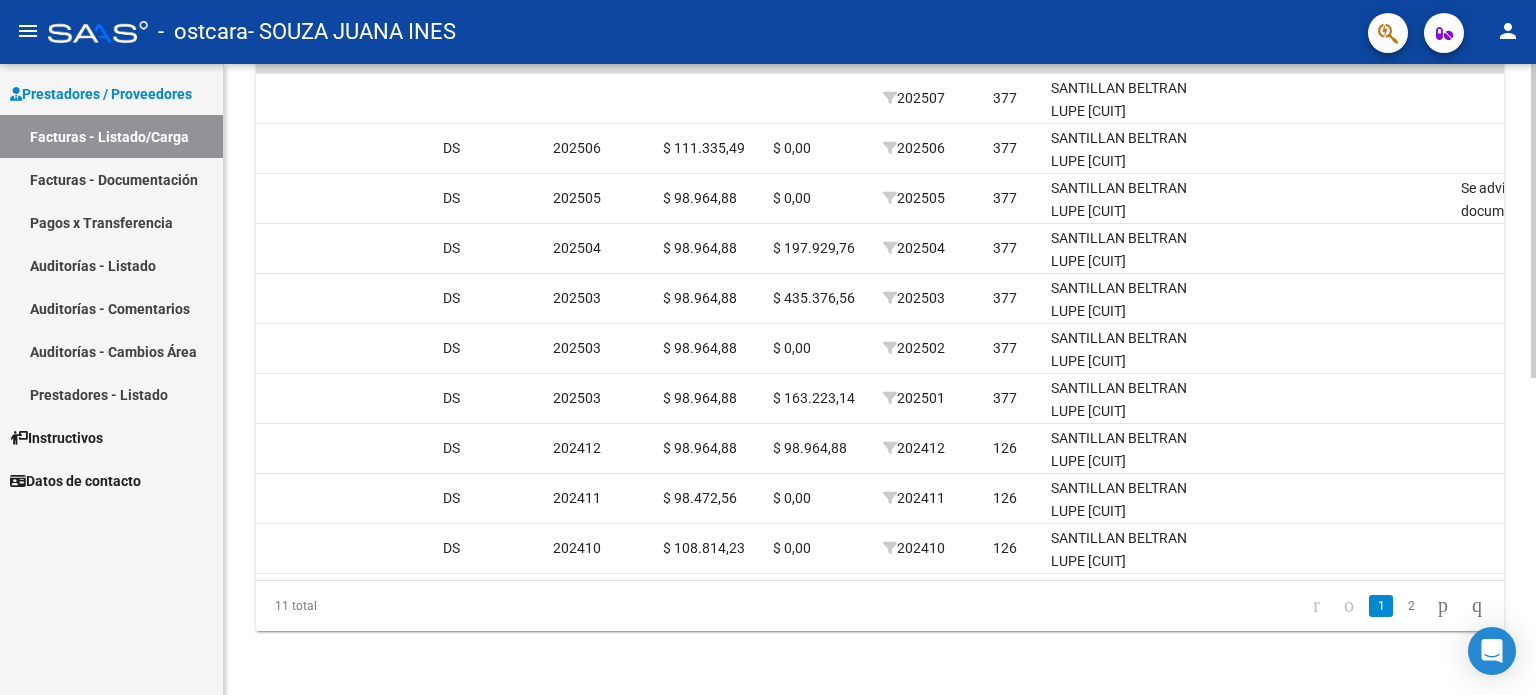 click 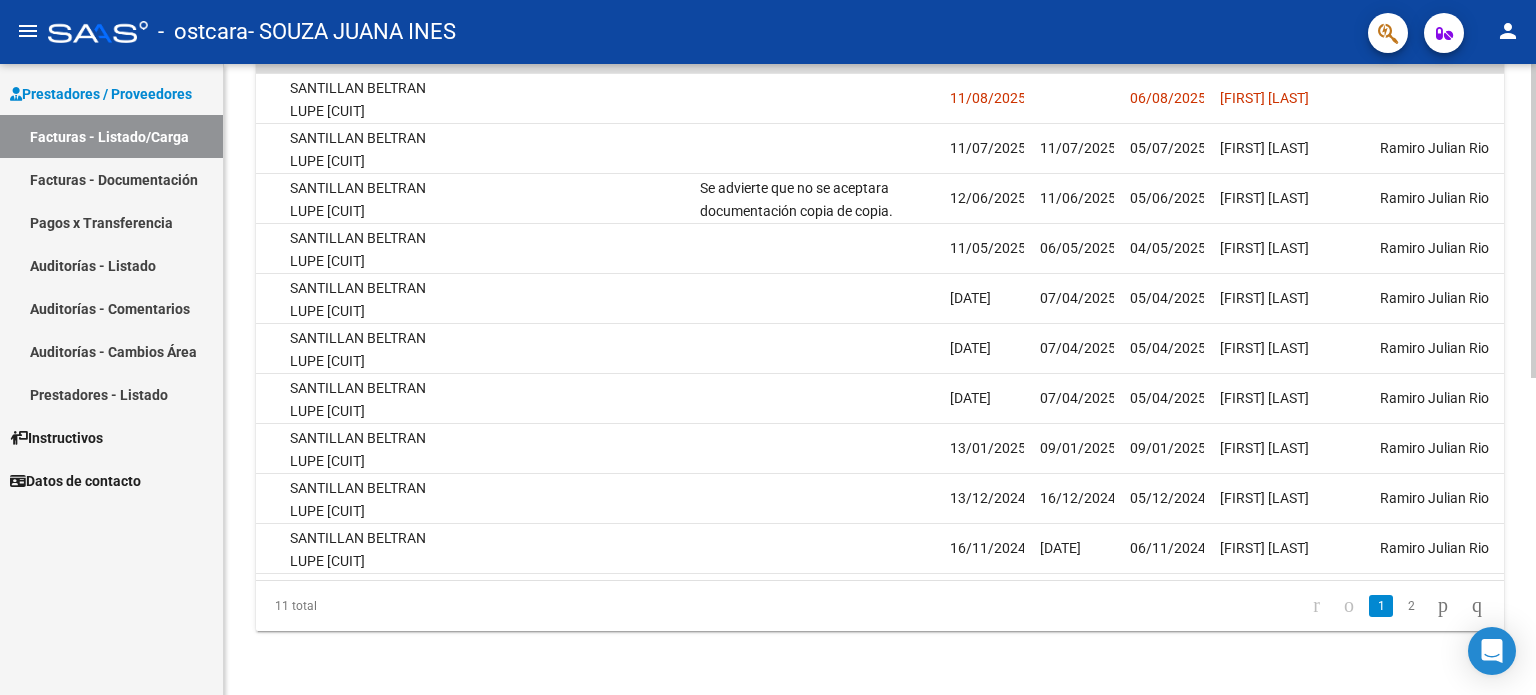 scroll, scrollTop: 0, scrollLeft: 2745, axis: horizontal 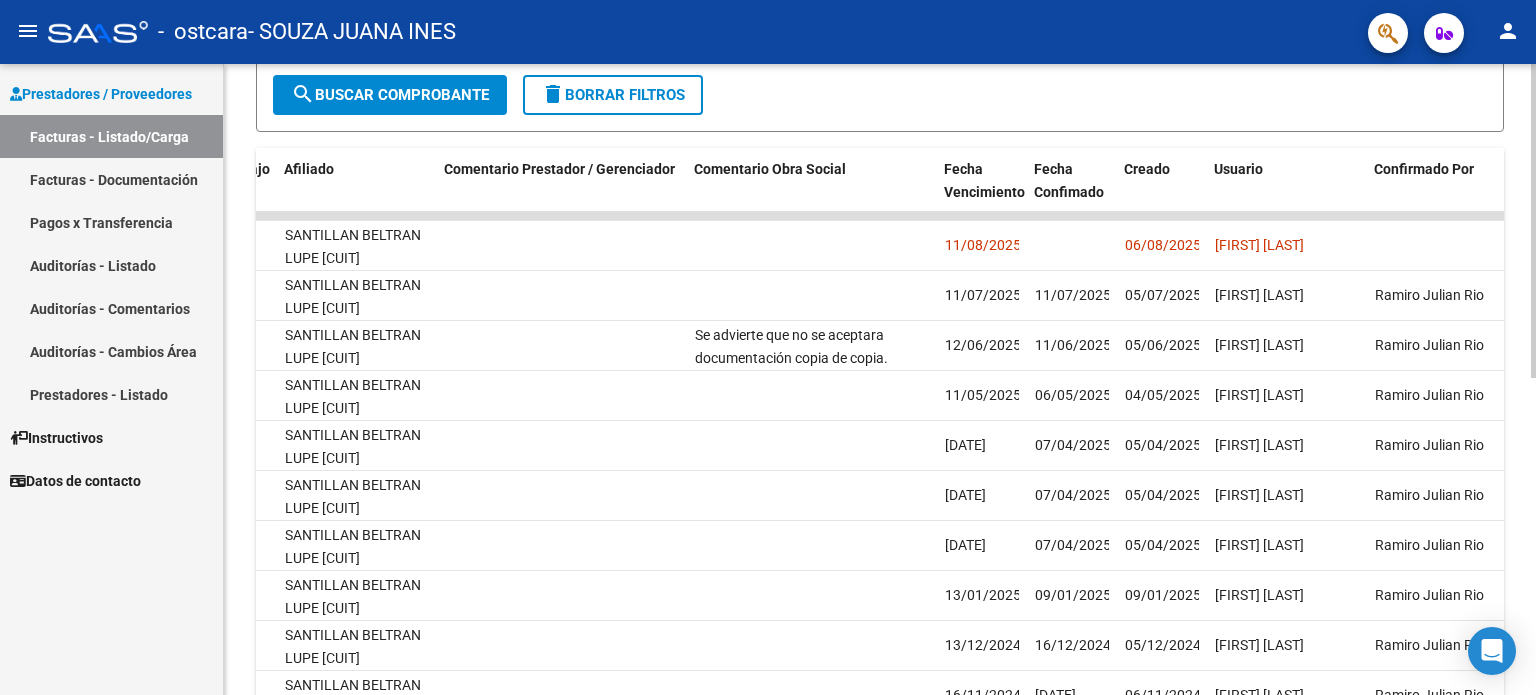 click 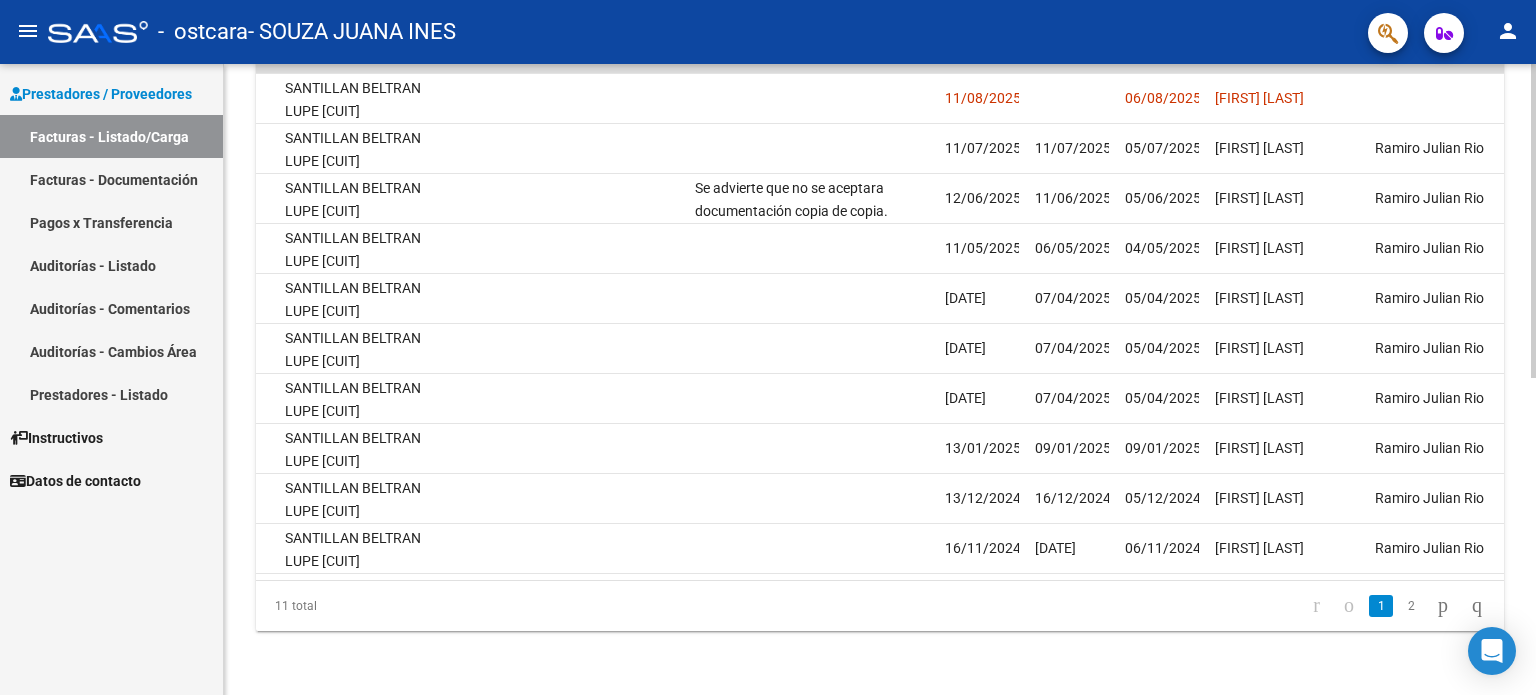 click 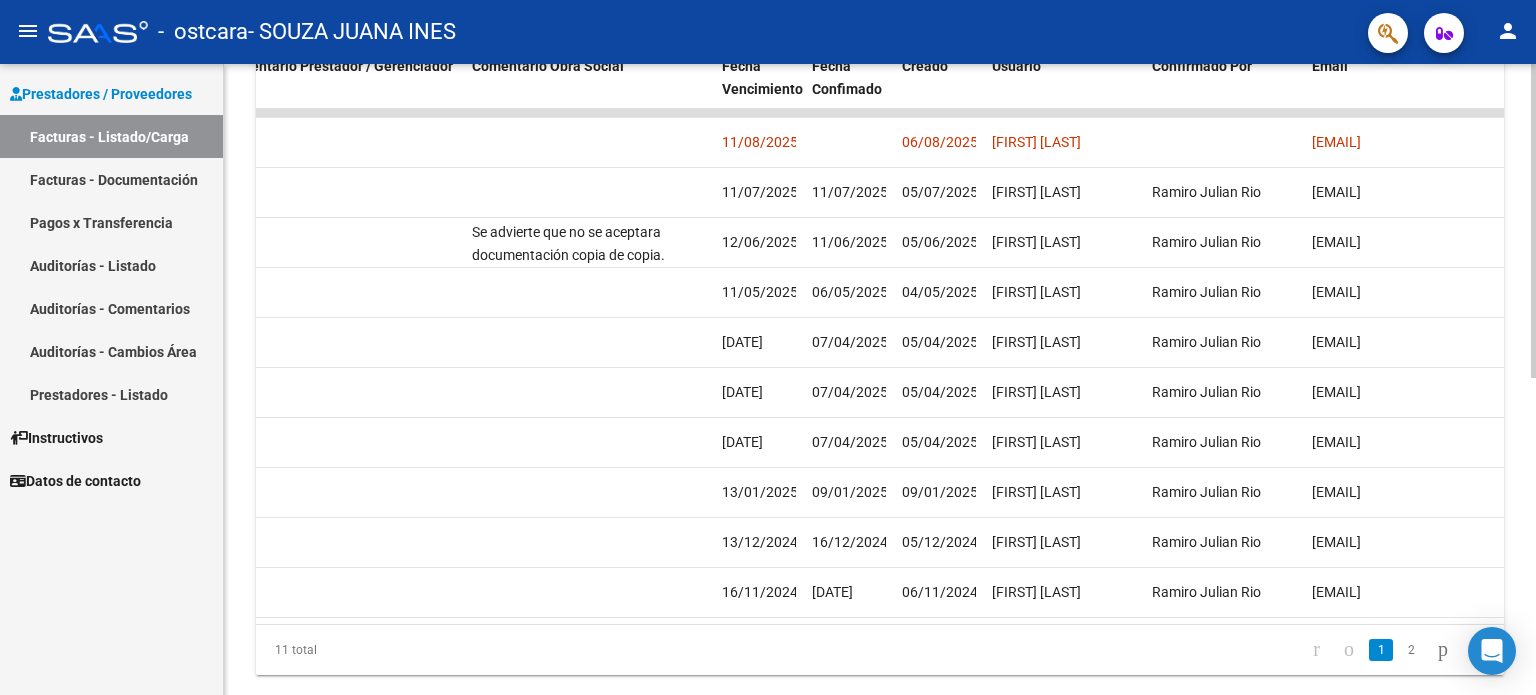 scroll, scrollTop: 638, scrollLeft: 0, axis: vertical 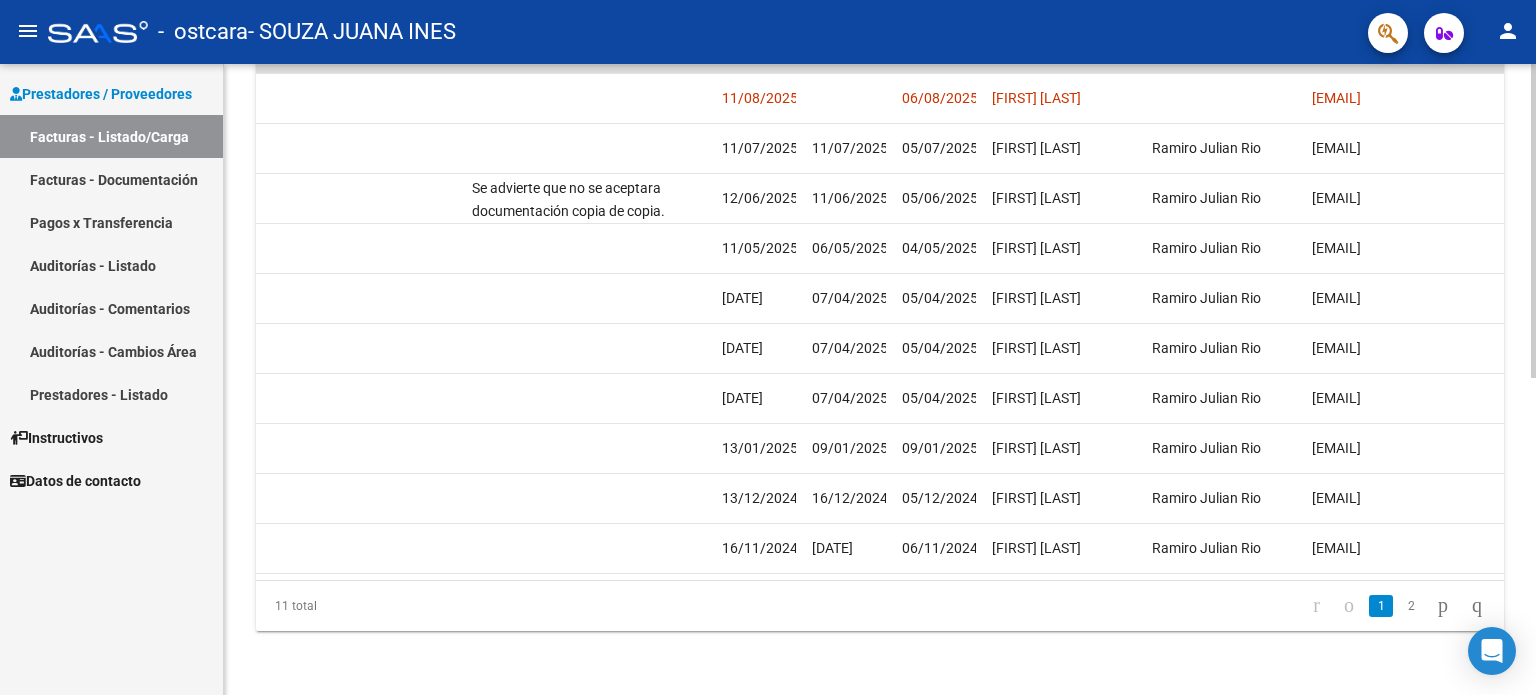 click on "Video tutorial   PRESTADORES -> Listado de CPBTs Emitidos por Prestadores / Proveedores (alt+q)   Cargar Comprobante
cloud_download  CSV  cloud_download  EXCEL  cloud_download  Estandar   Descarga Masiva
Filtros Id Area Area Todos Confirmado   Mostrar totalizadores   FILTROS DEL COMPROBANTE  Comprobante Tipo Comprobante Tipo Start date – End date Fec. Comprobante Desde / Hasta Días Emisión Desde(cant. días) Días Emisión Hasta(cant. días) CUIT / Razón Social Pto. Venta Nro. Comprobante Código SSS CAE Válido CAE Válido Todos Cargado Módulo Hosp. Todos Tiene facturacion Apócrifa Hospital Refes  FILTROS DE INTEGRACION  Período De Prestación Campos del Archivo de Rendición Devuelto x SSS (dr_envio) Todos Rendido x SSS (dr_envio) Tipo de Registro Tipo de Registro Período Presentación Período Presentación Campos del Legajo Asociado (preaprobación) Afiliado Legajo (cuil/nombre) Todos Solo facturas preaprobadas  MAS FILTROS  Todos Con Doc. Respaldatoria Todos Con Trazabilidad Todos – – 5" 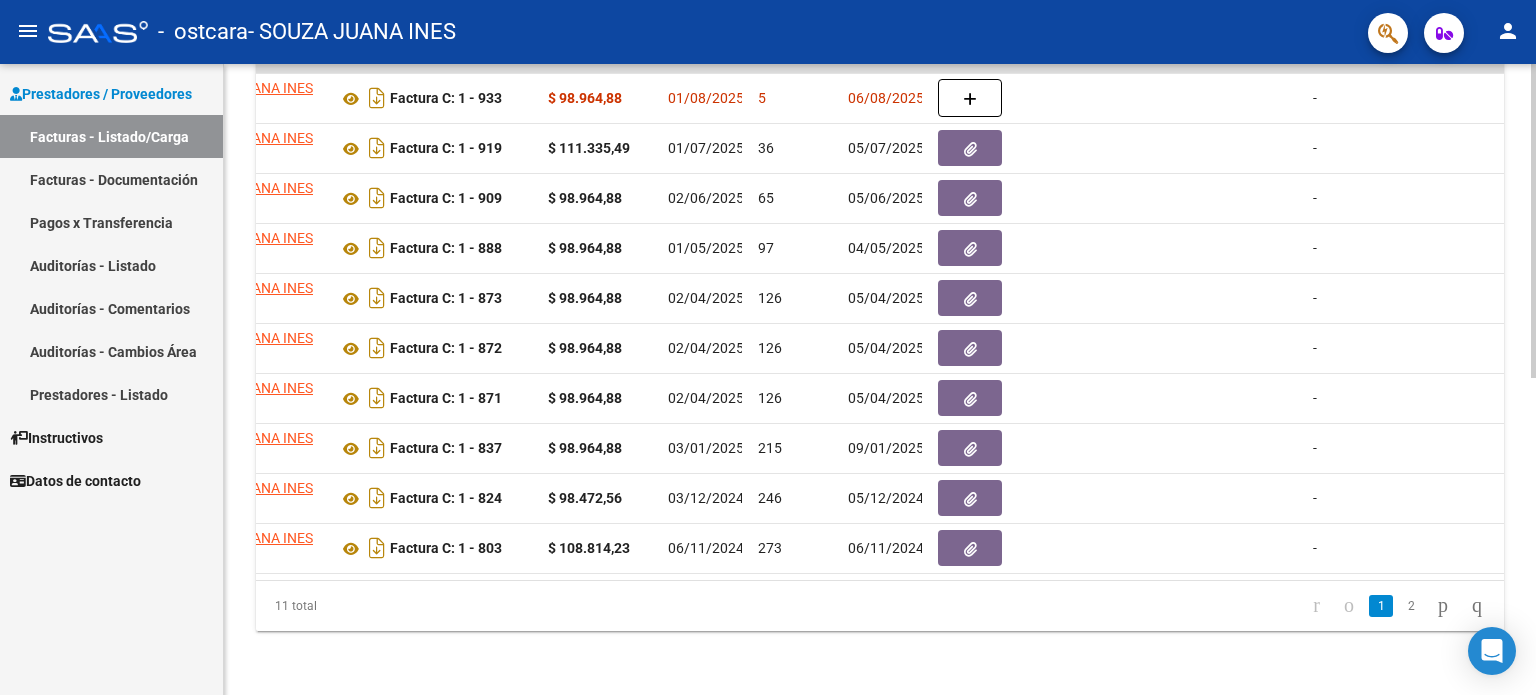 scroll, scrollTop: 0, scrollLeft: 592, axis: horizontal 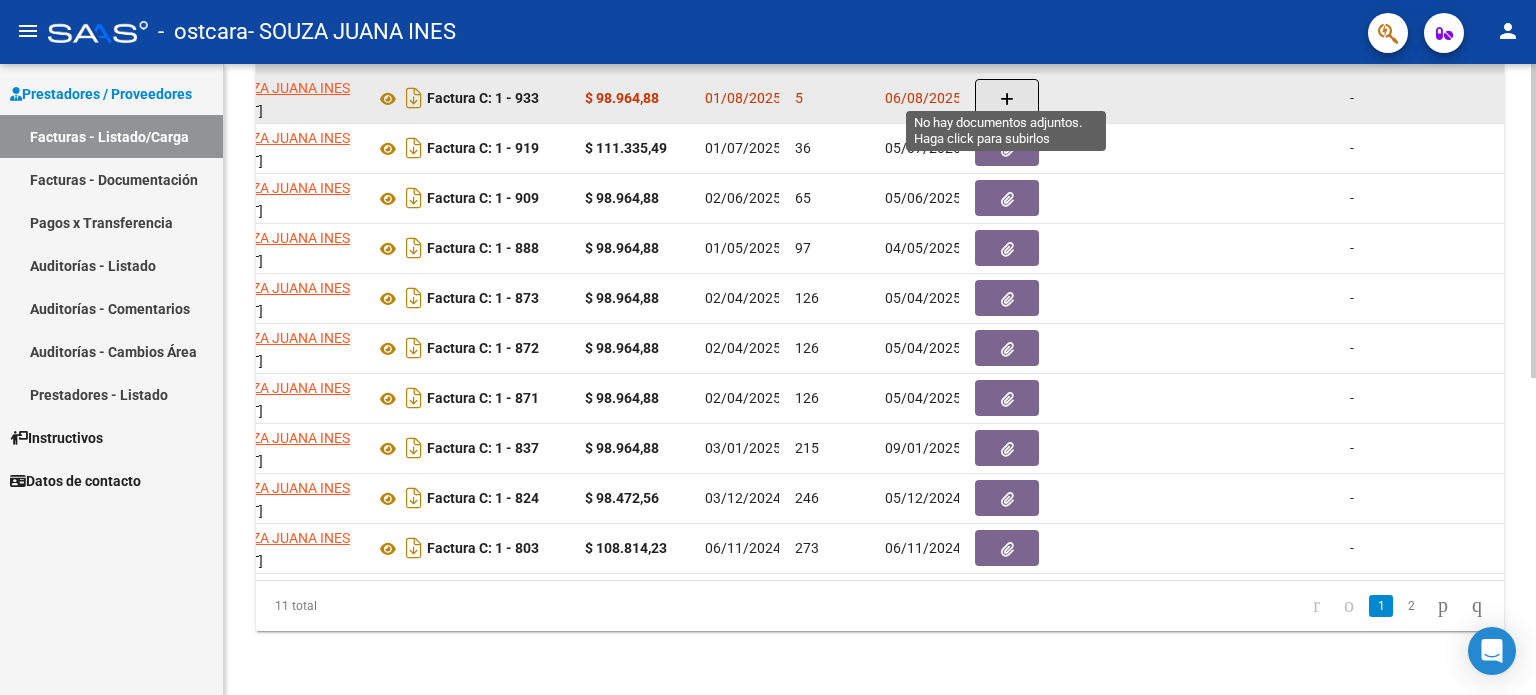 click 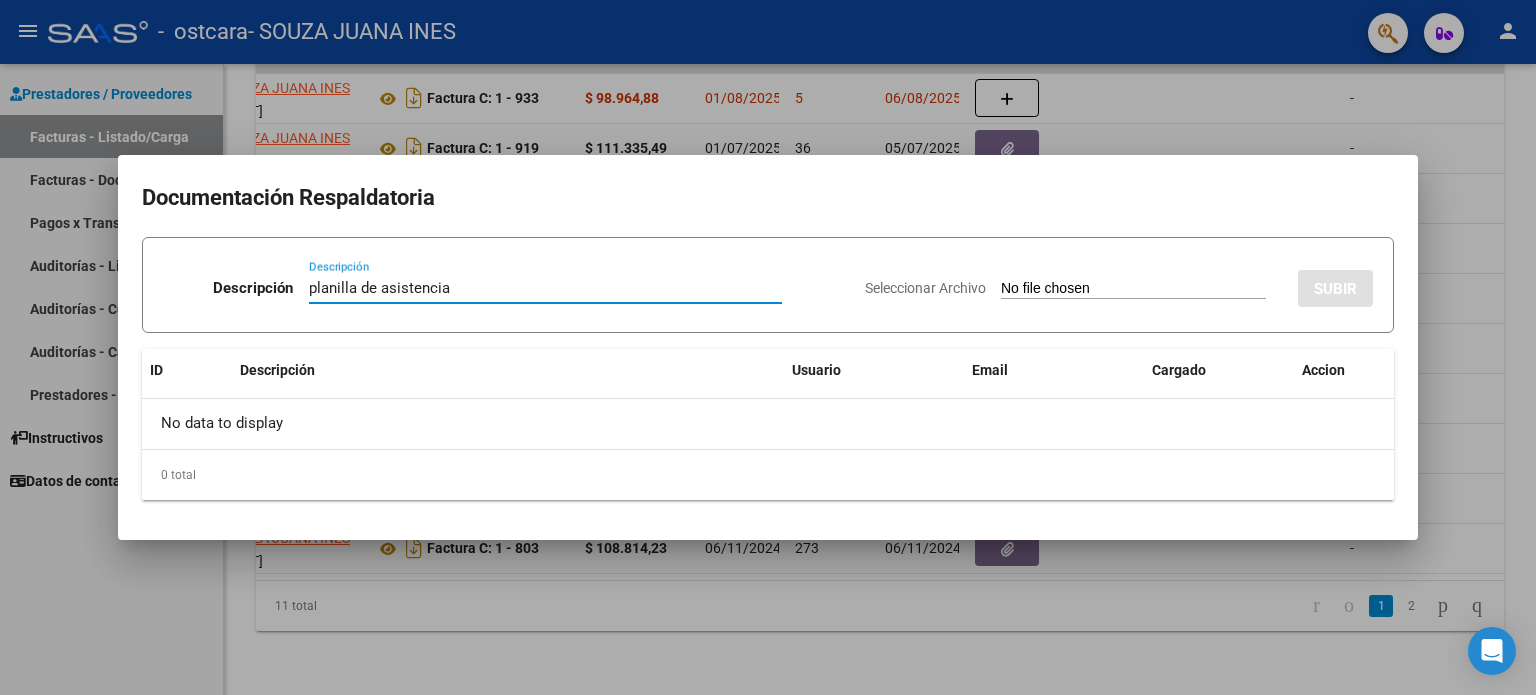 type on "planilla de asistencia" 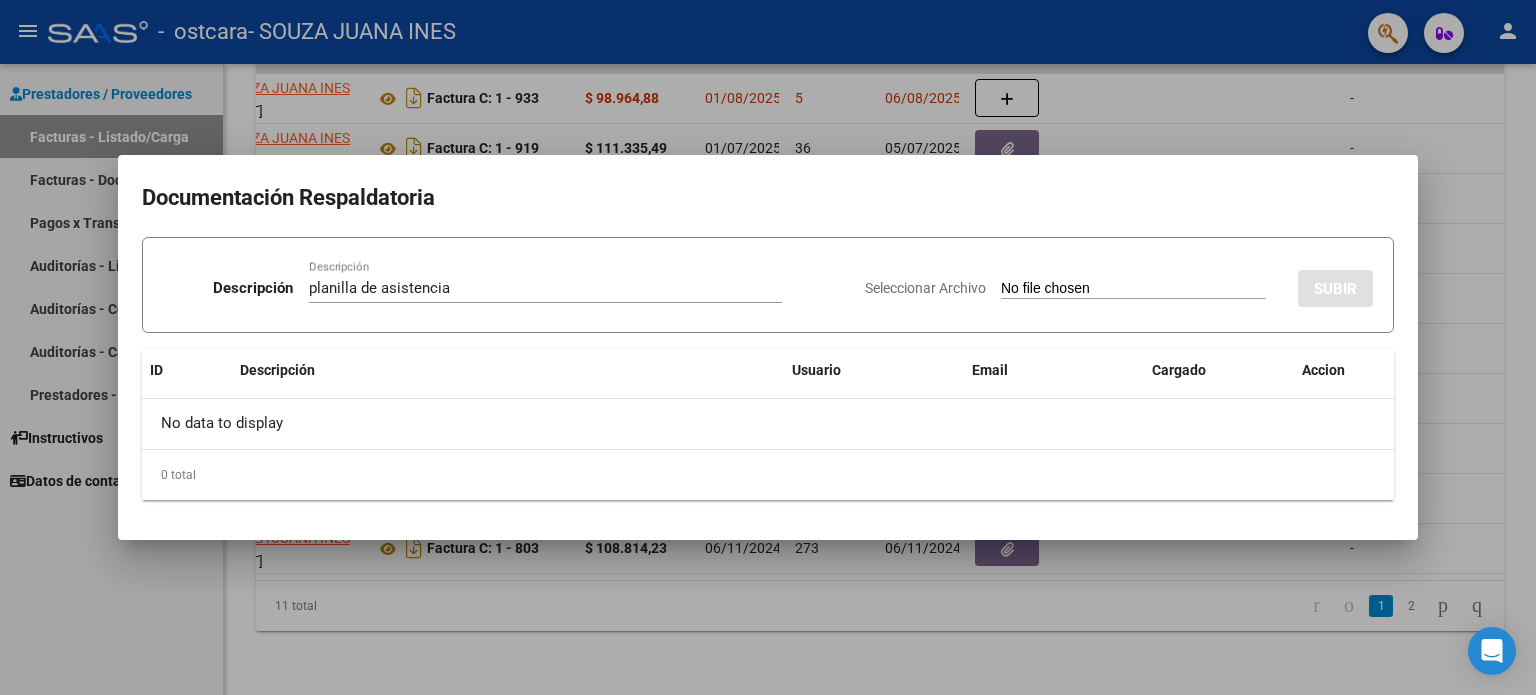 click on "Seleccionar Archivo" at bounding box center [1133, 289] 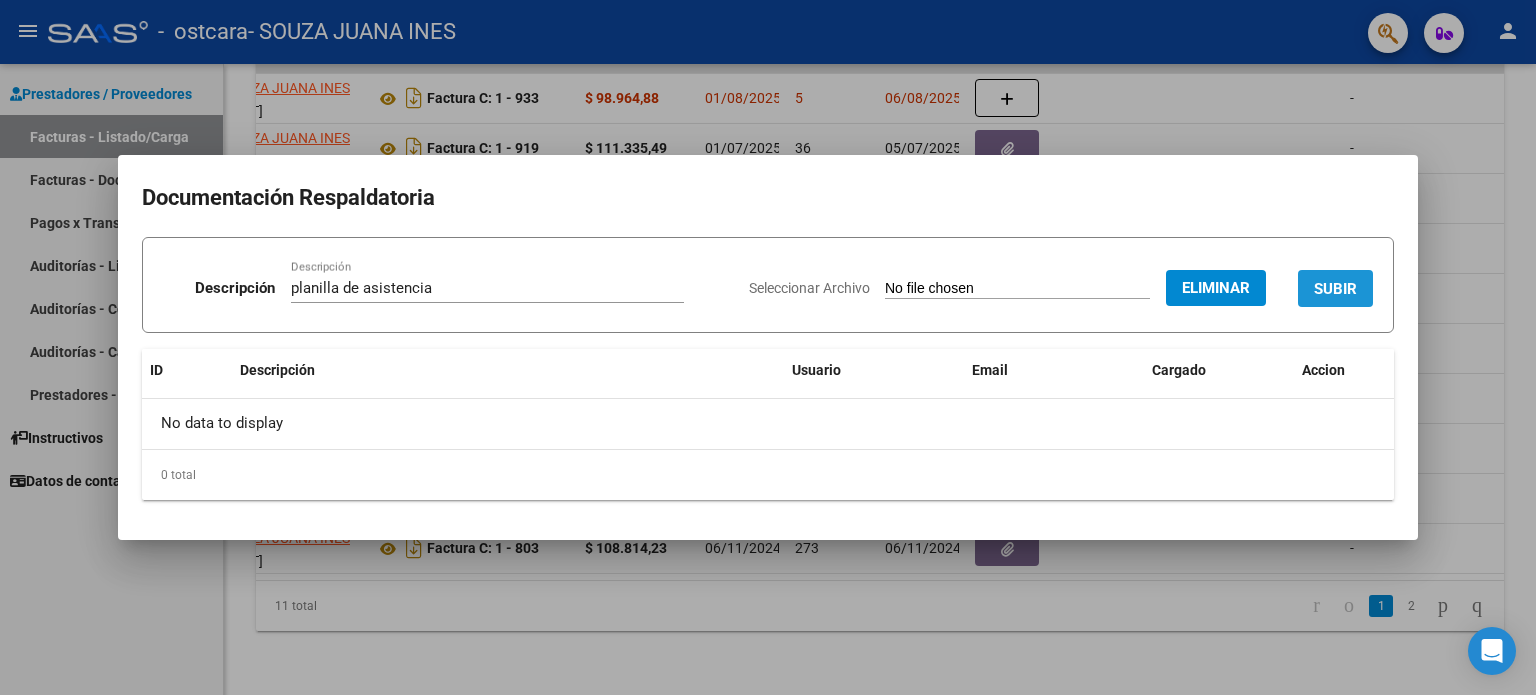 click on "SUBIR" at bounding box center [1335, 289] 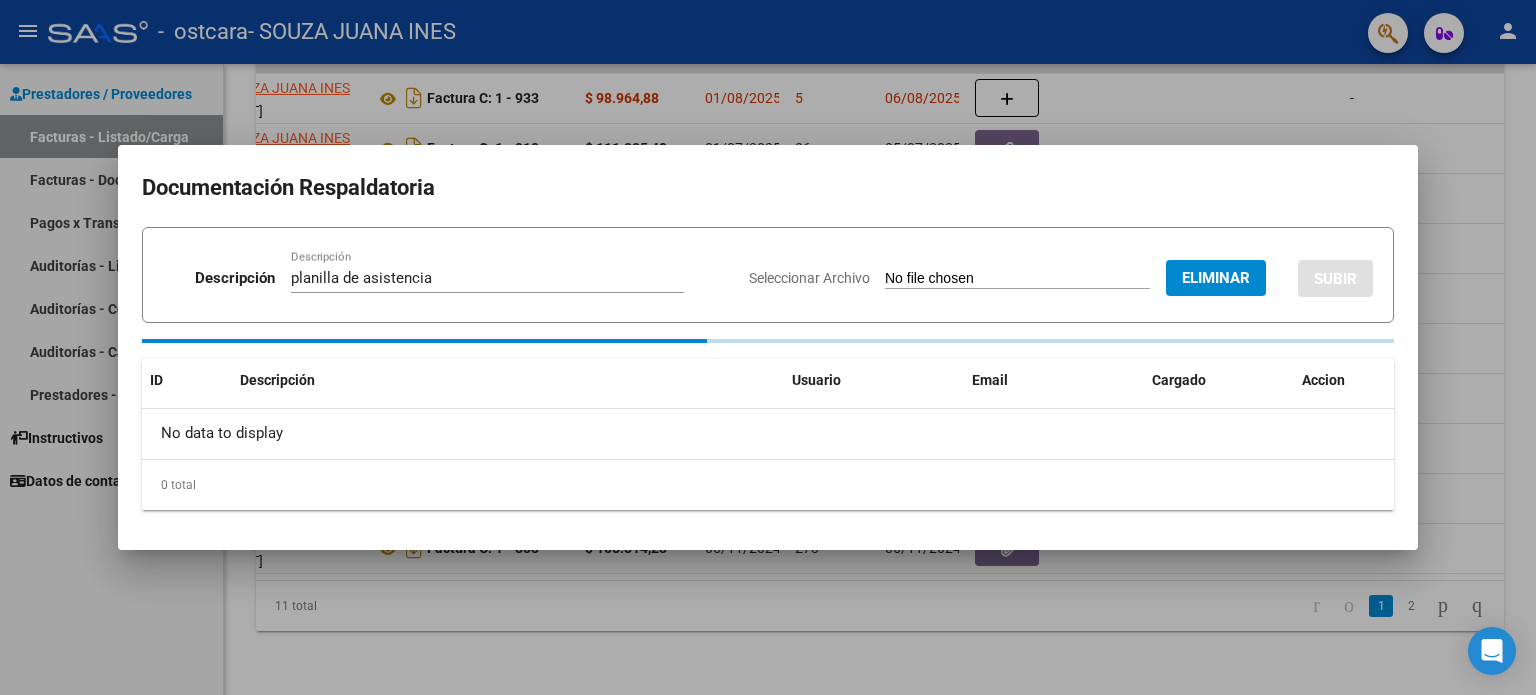 type 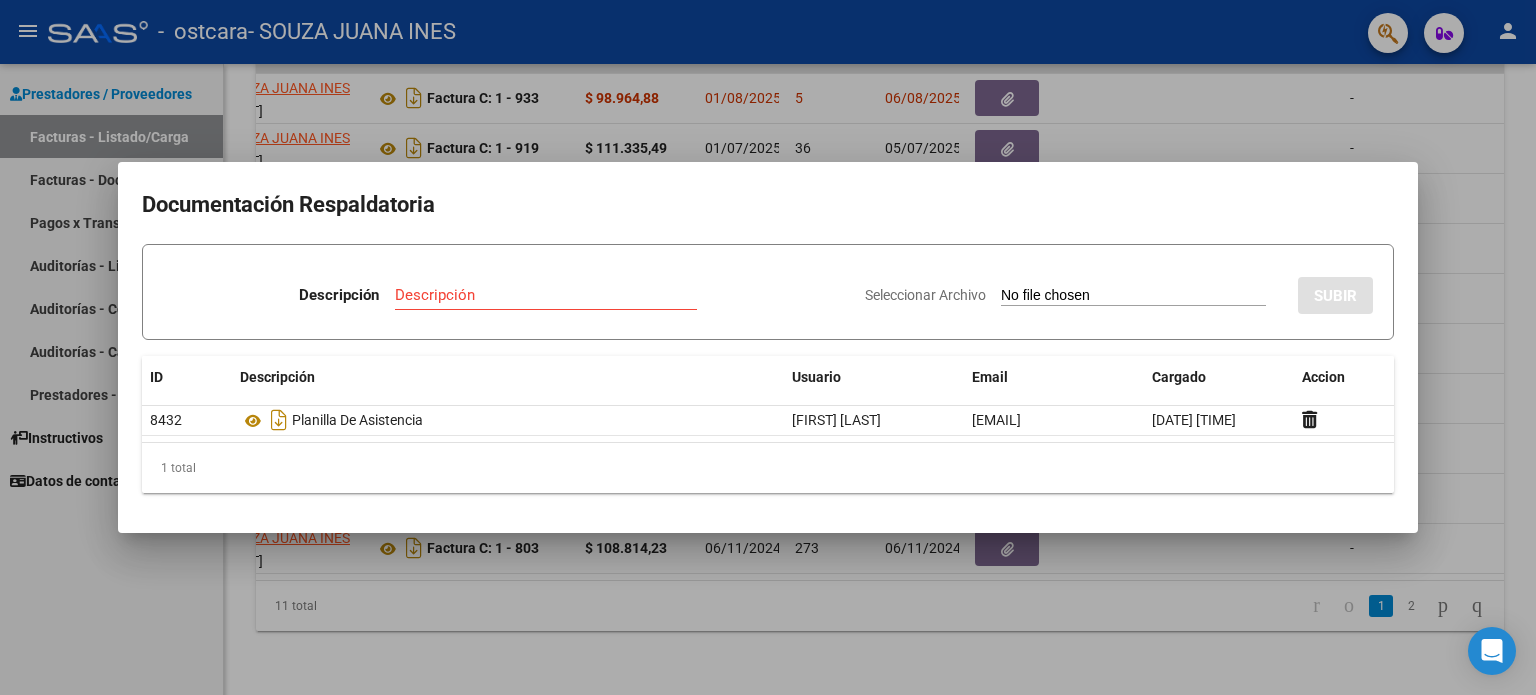 click at bounding box center (768, 347) 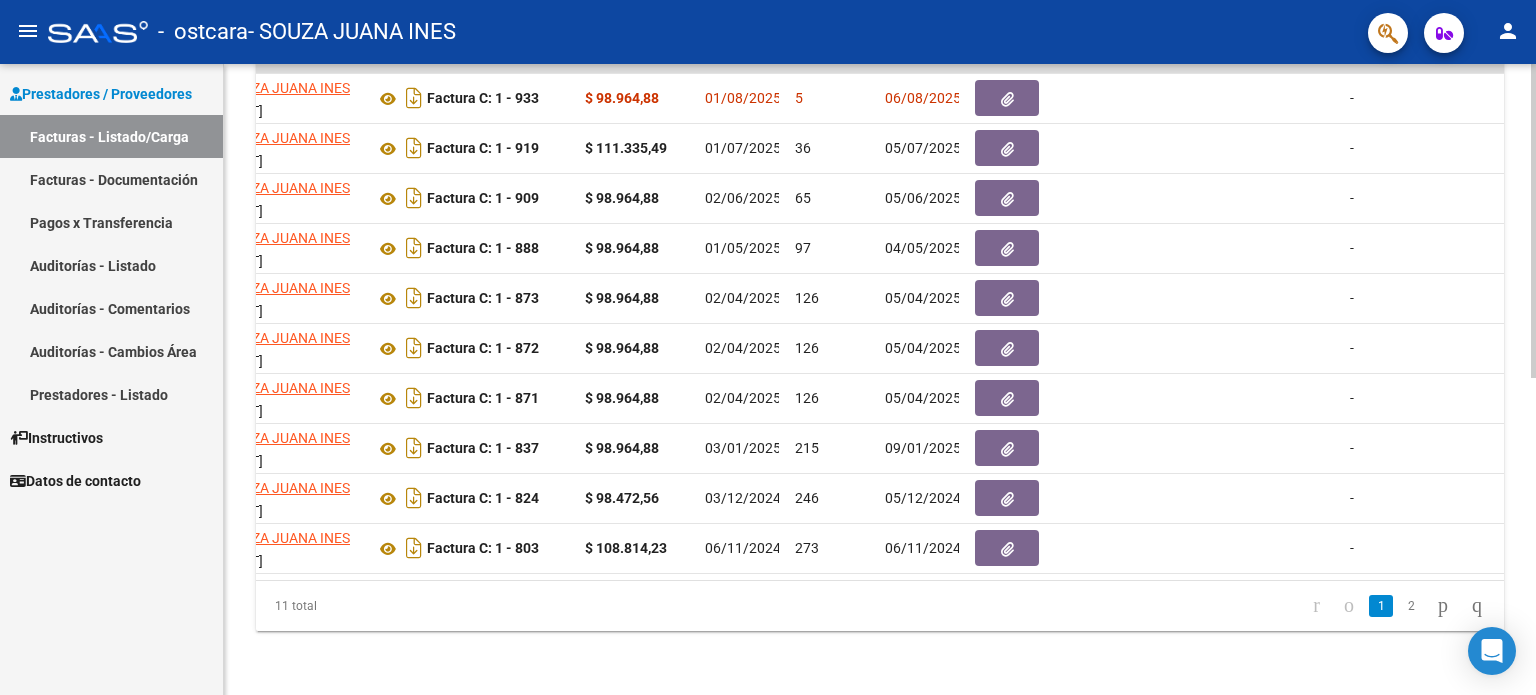 scroll, scrollTop: 7, scrollLeft: 0, axis: vertical 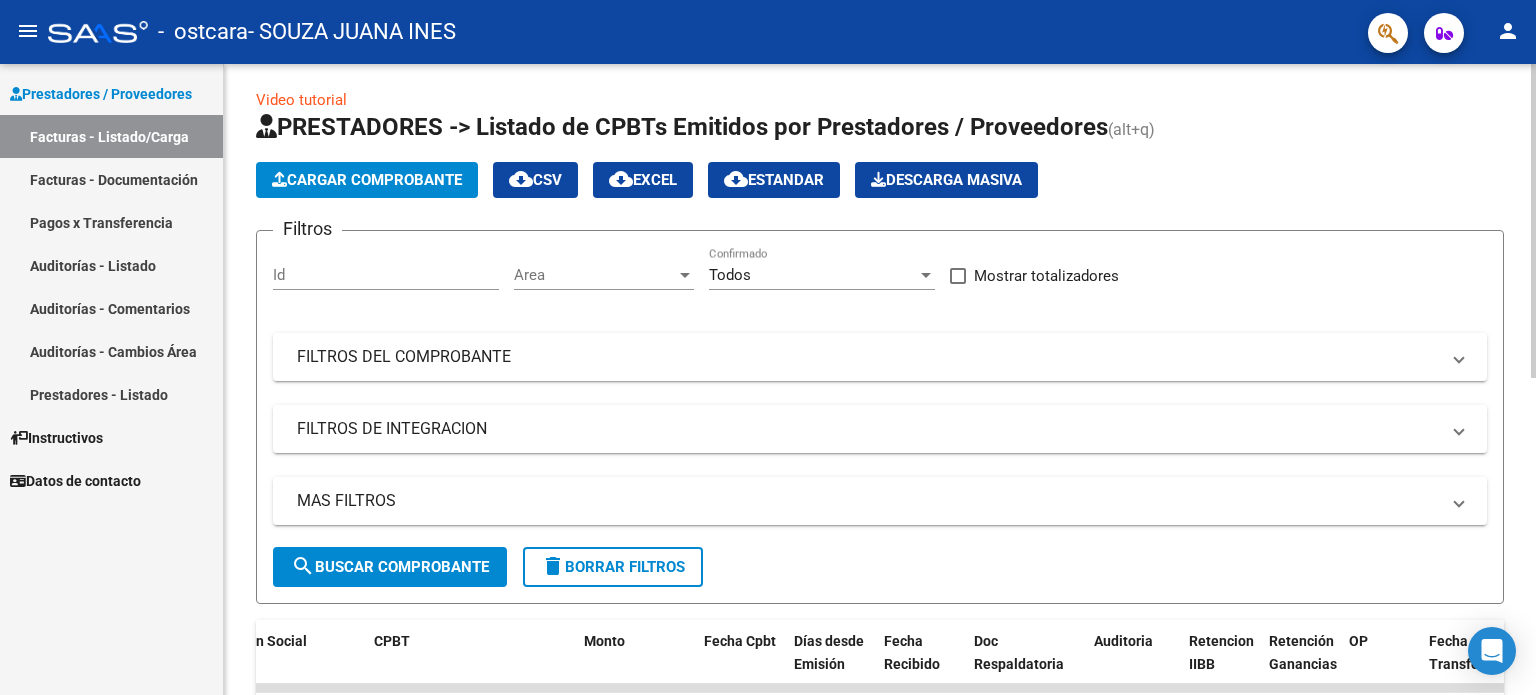 click 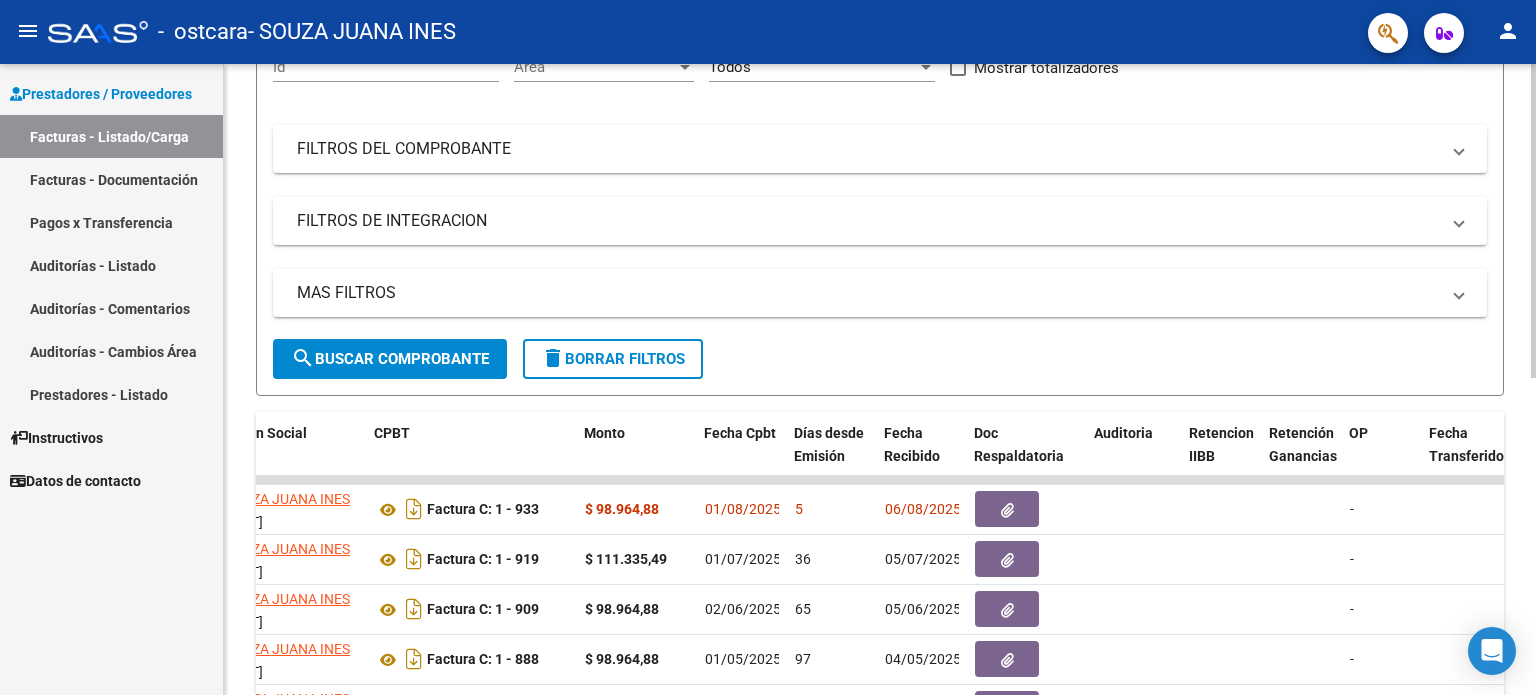 click 